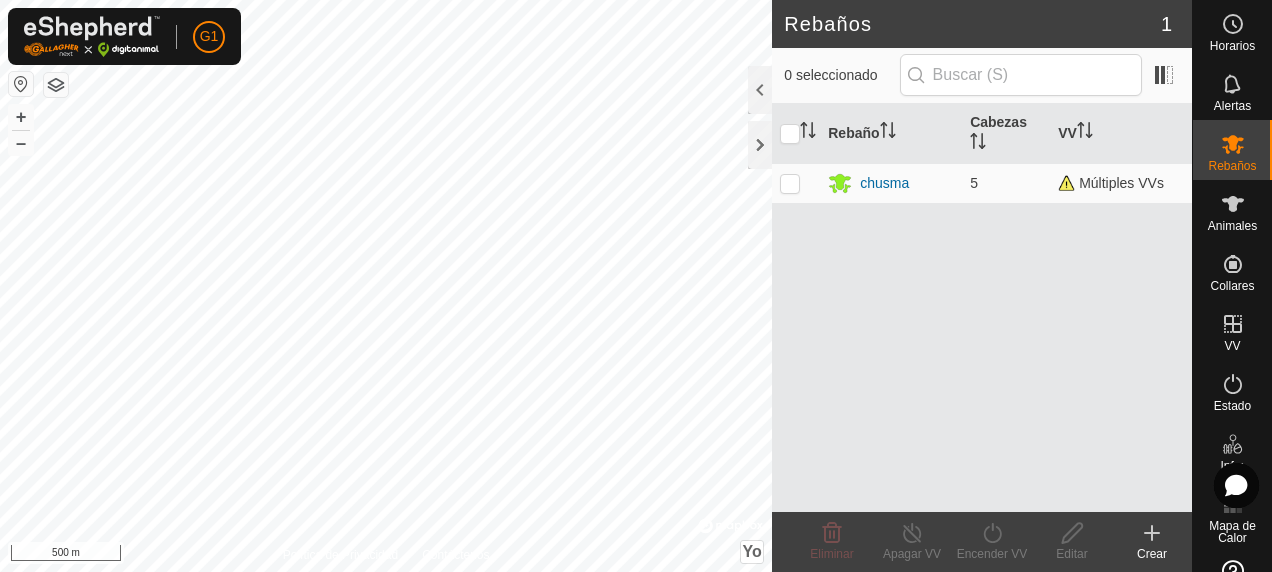 scroll, scrollTop: 0, scrollLeft: 0, axis: both 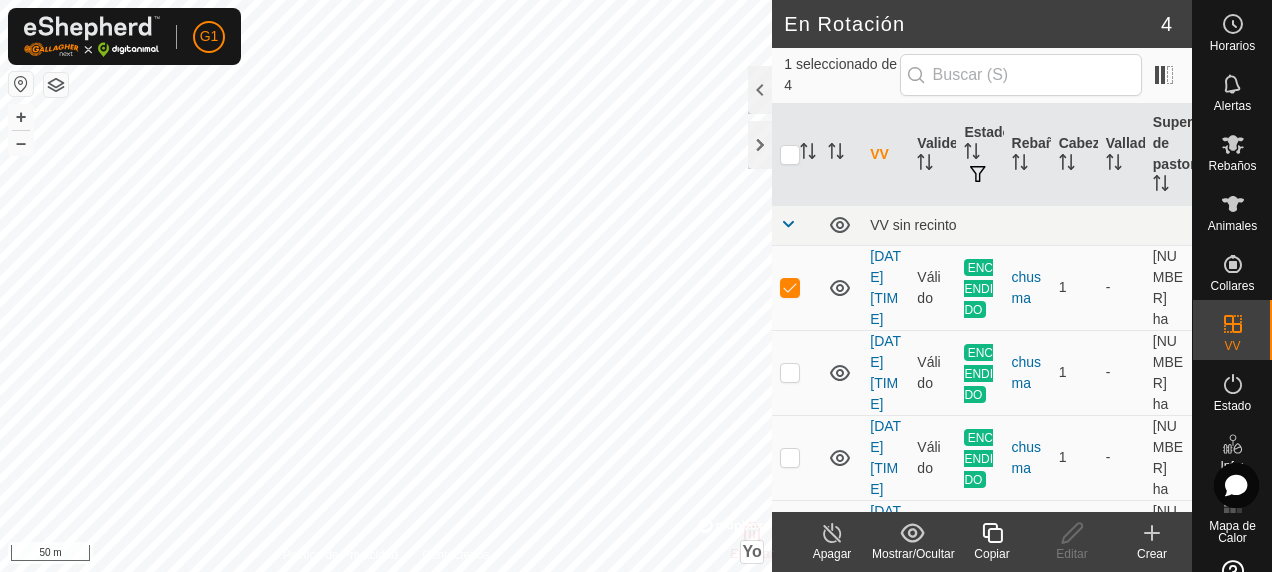 click 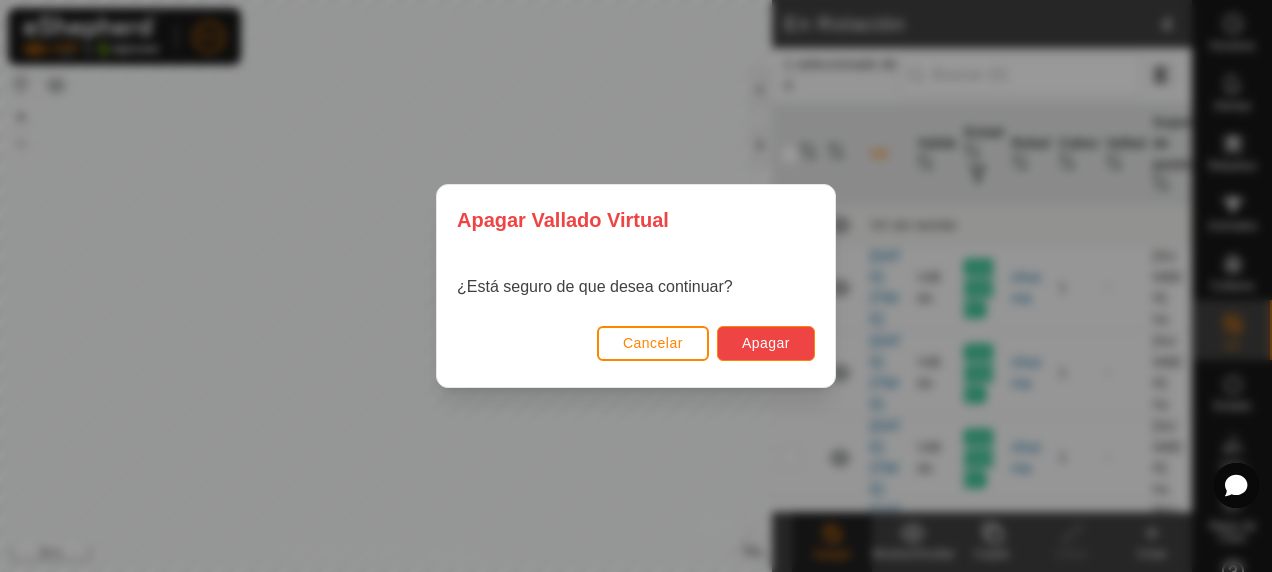 click on "Apagar" at bounding box center [766, 343] 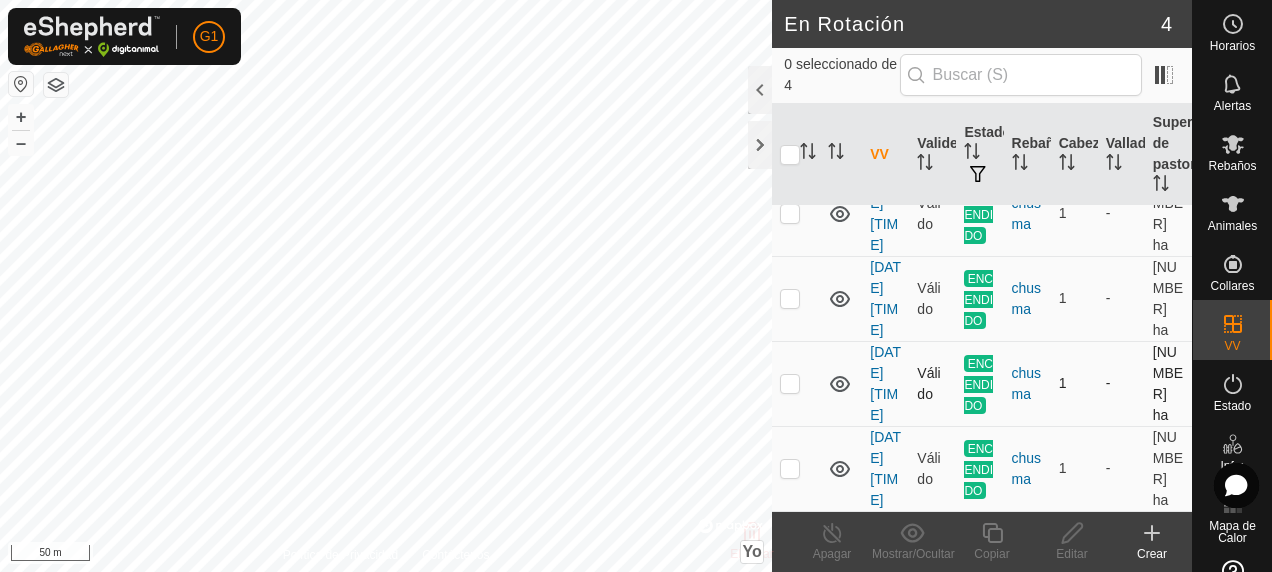 scroll, scrollTop: 0, scrollLeft: 0, axis: both 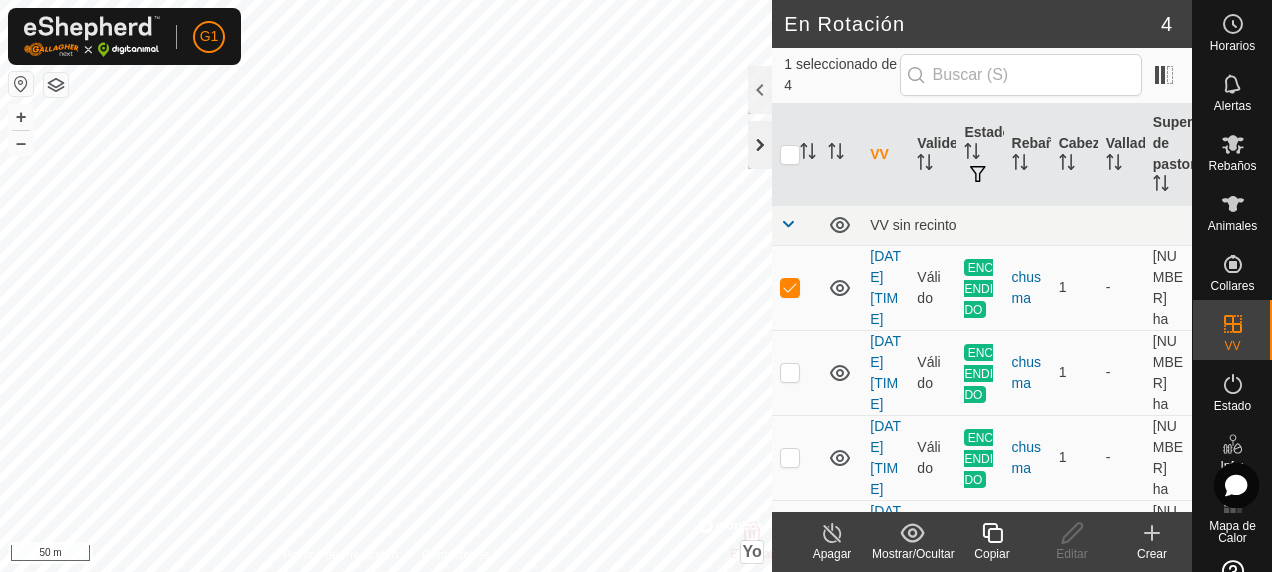 click 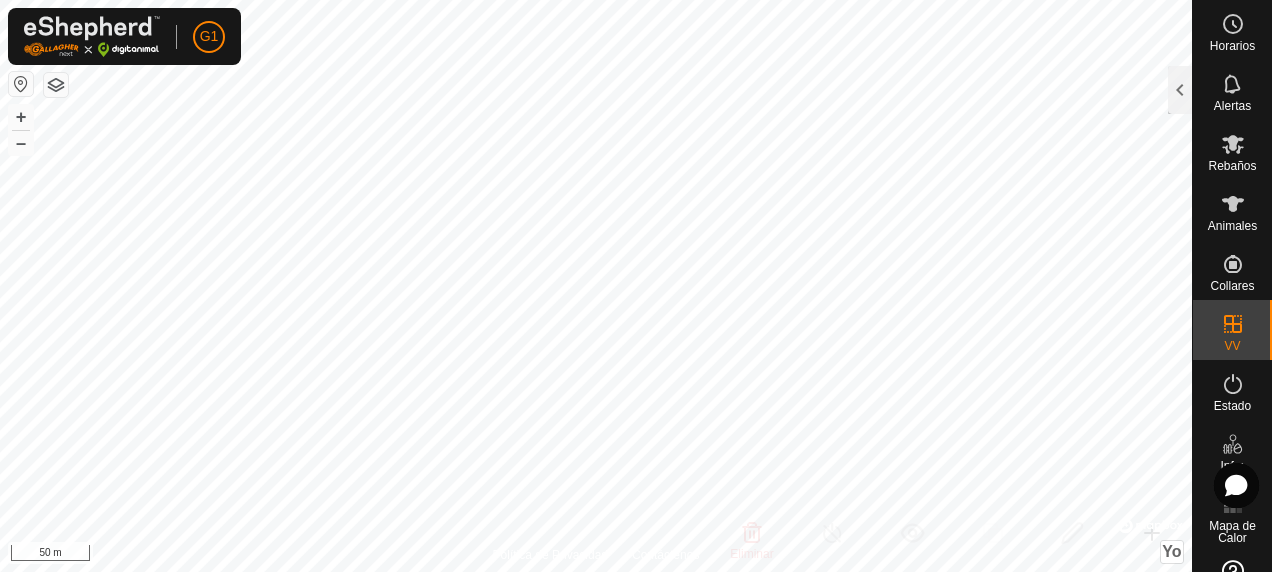 checkbox on "true" 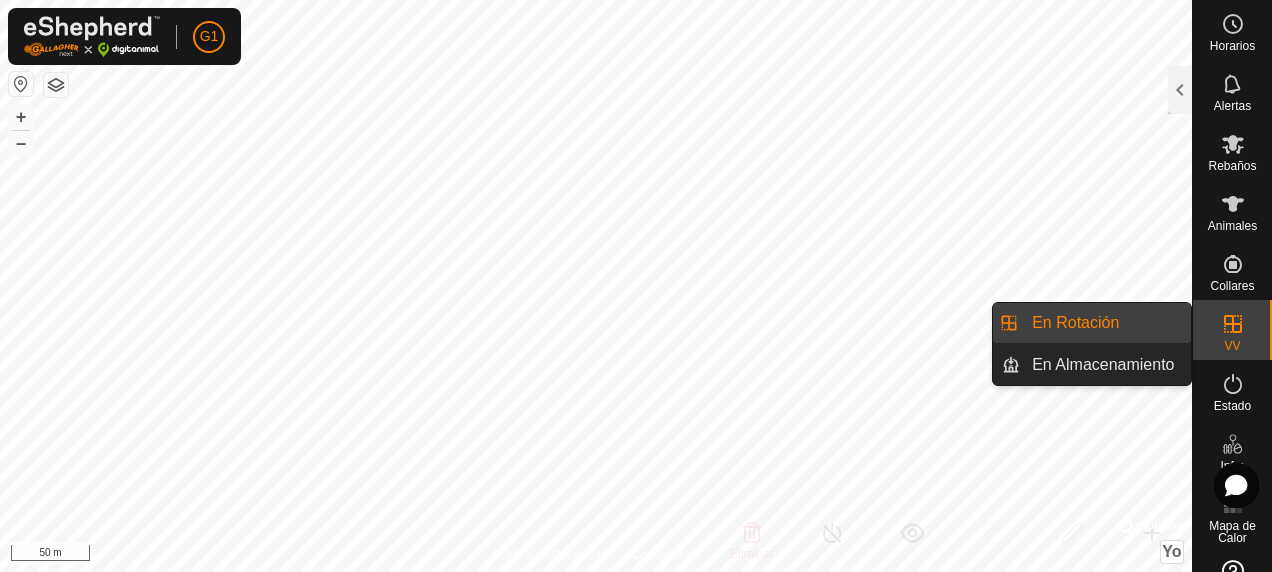 click 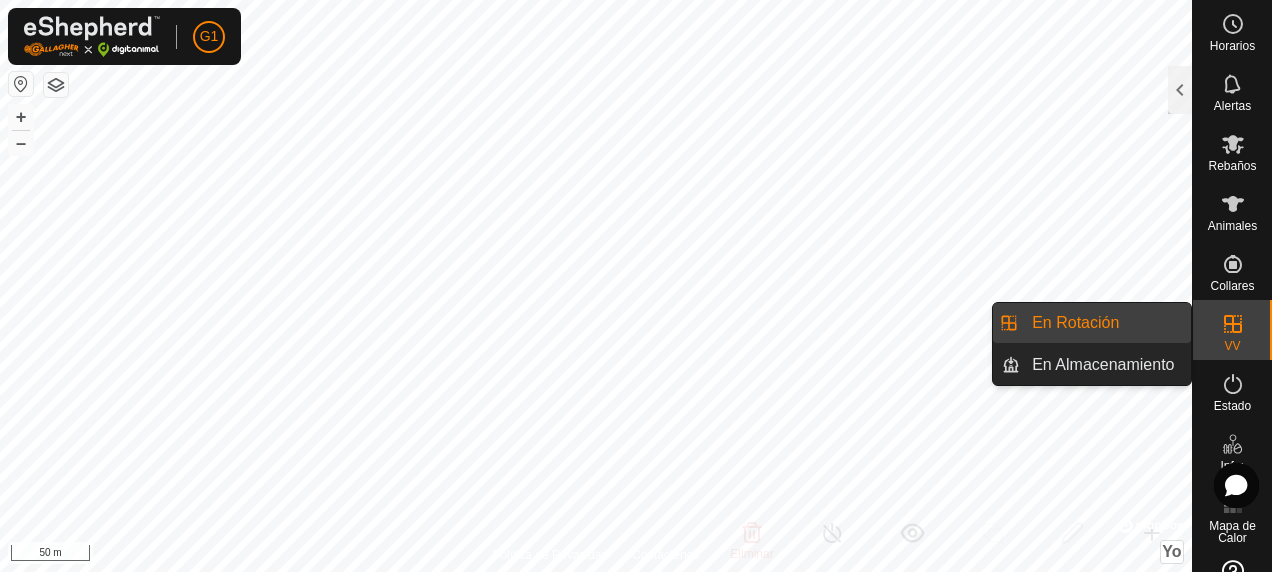 click 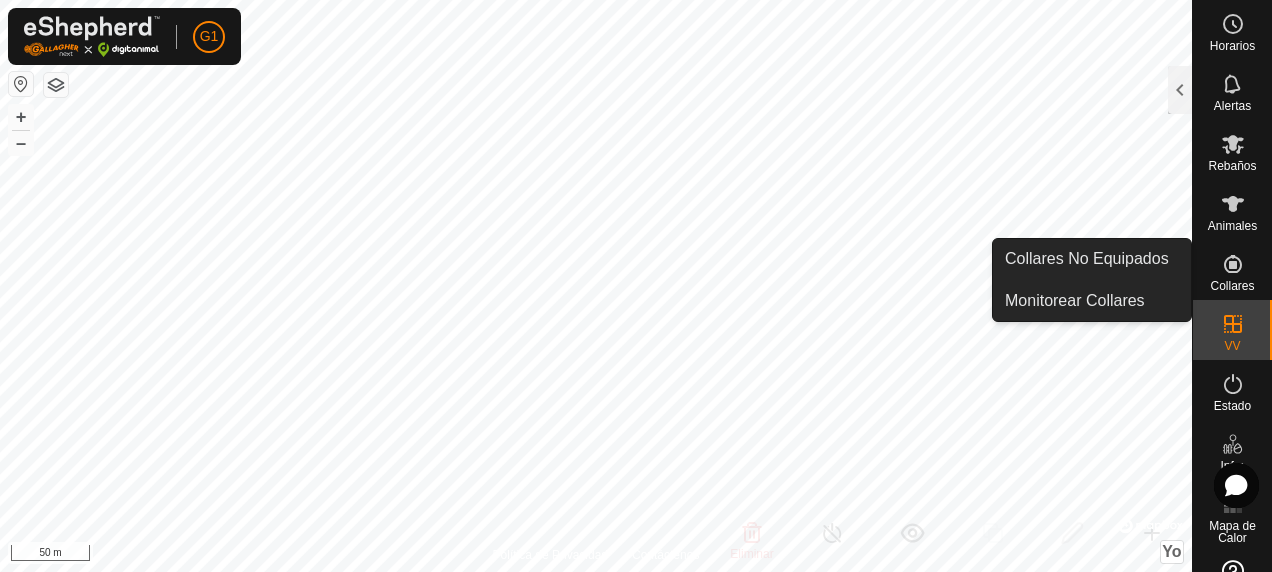 click 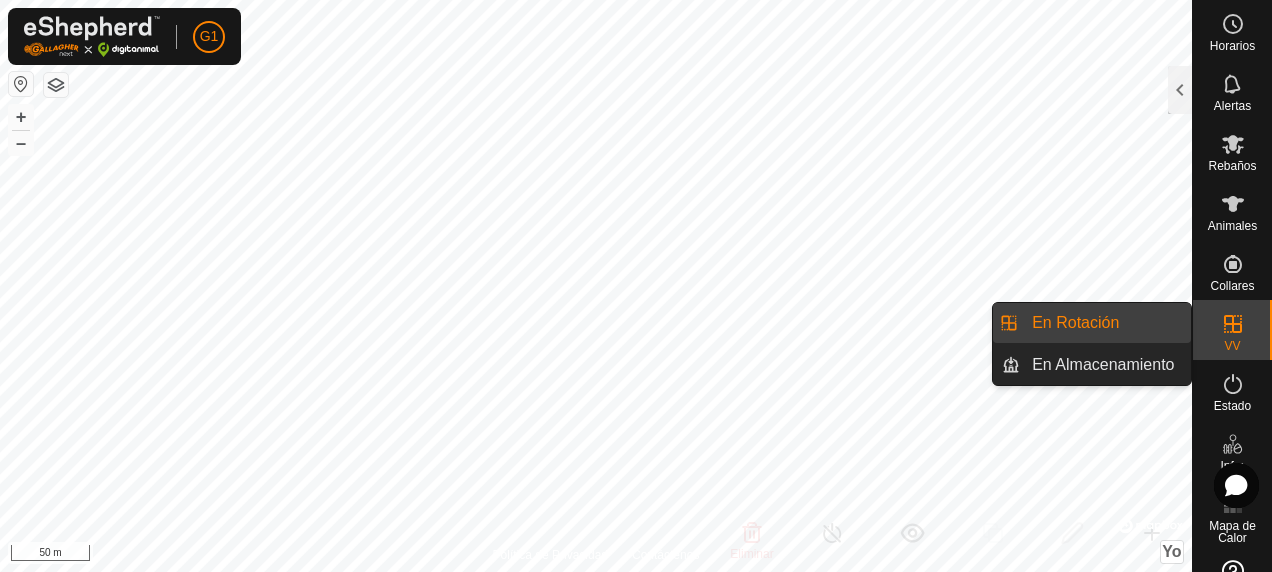 click on "VV" at bounding box center [1232, 346] 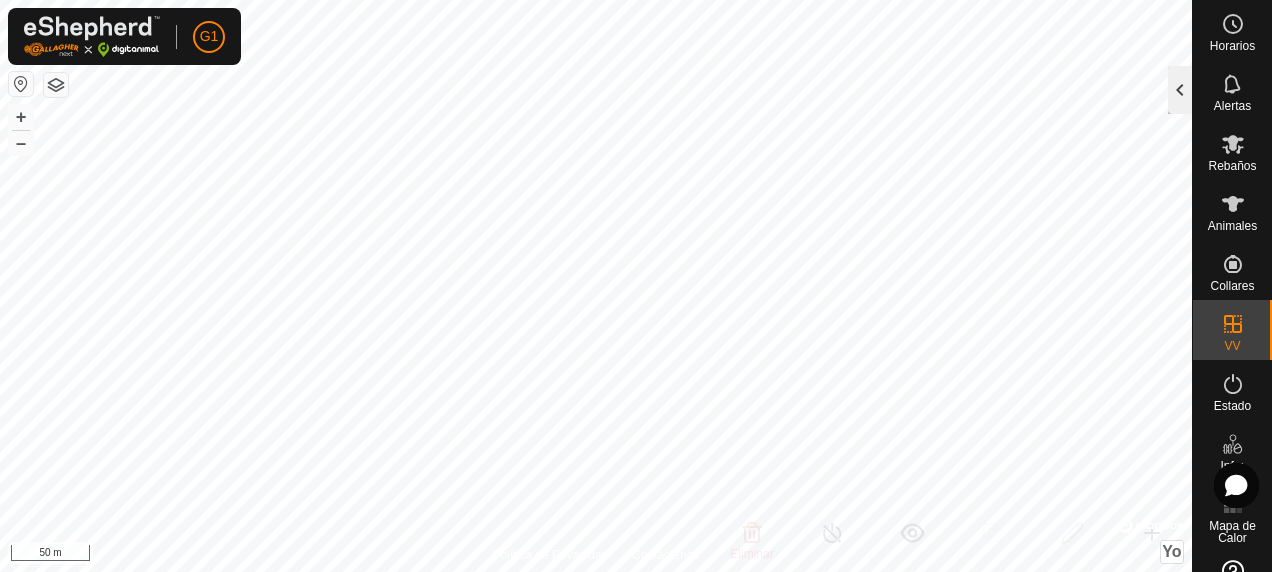 click 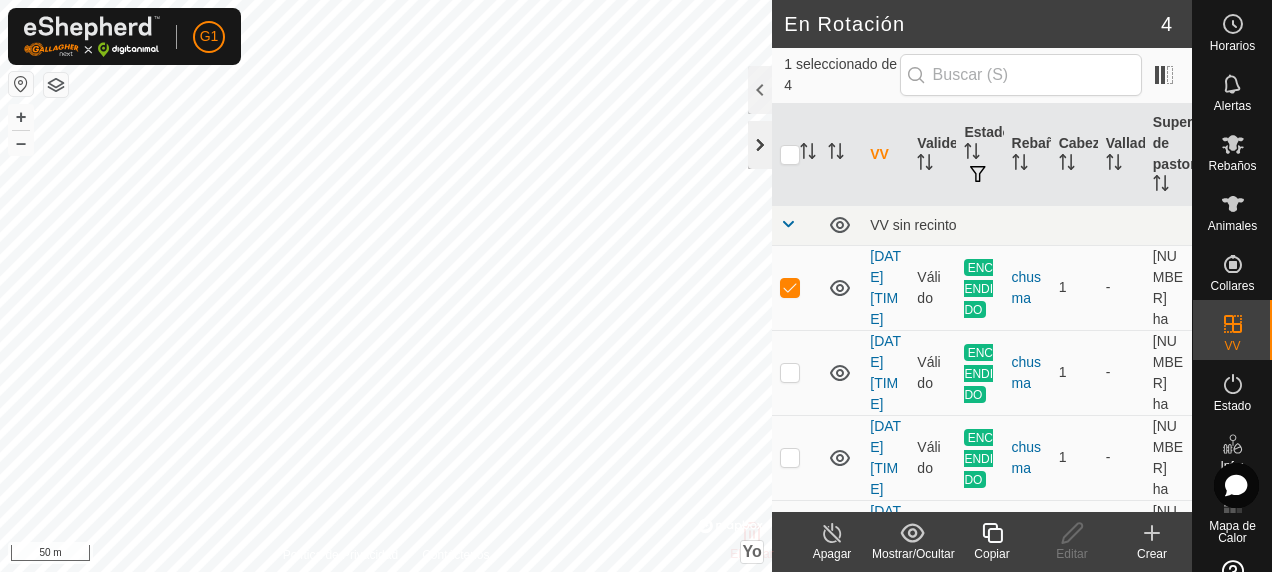 click 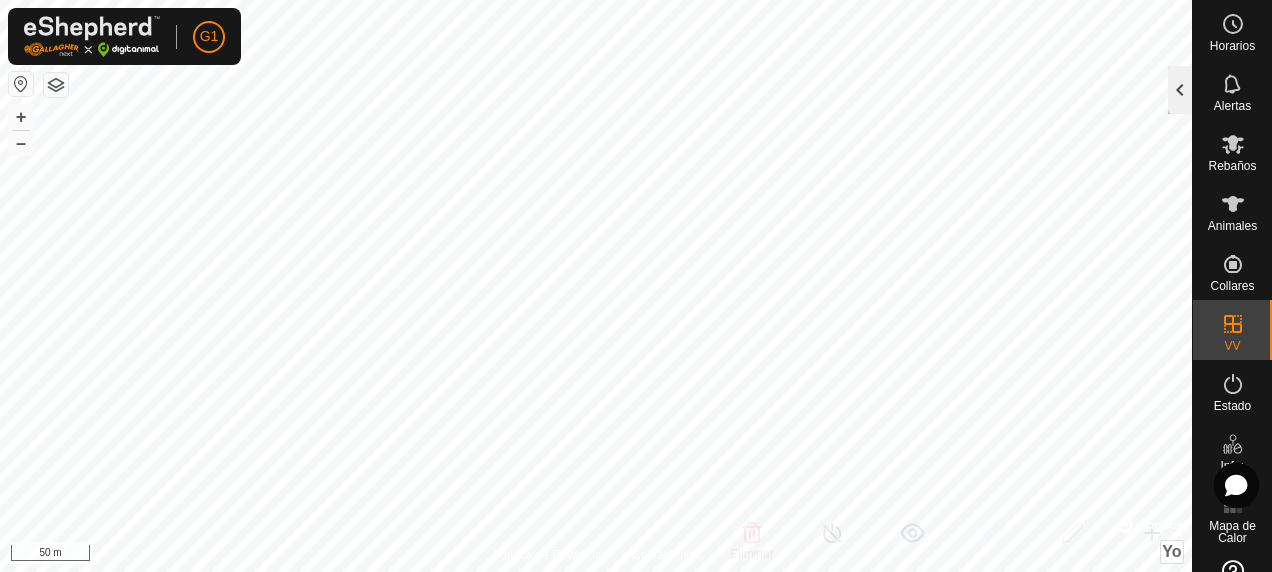 click 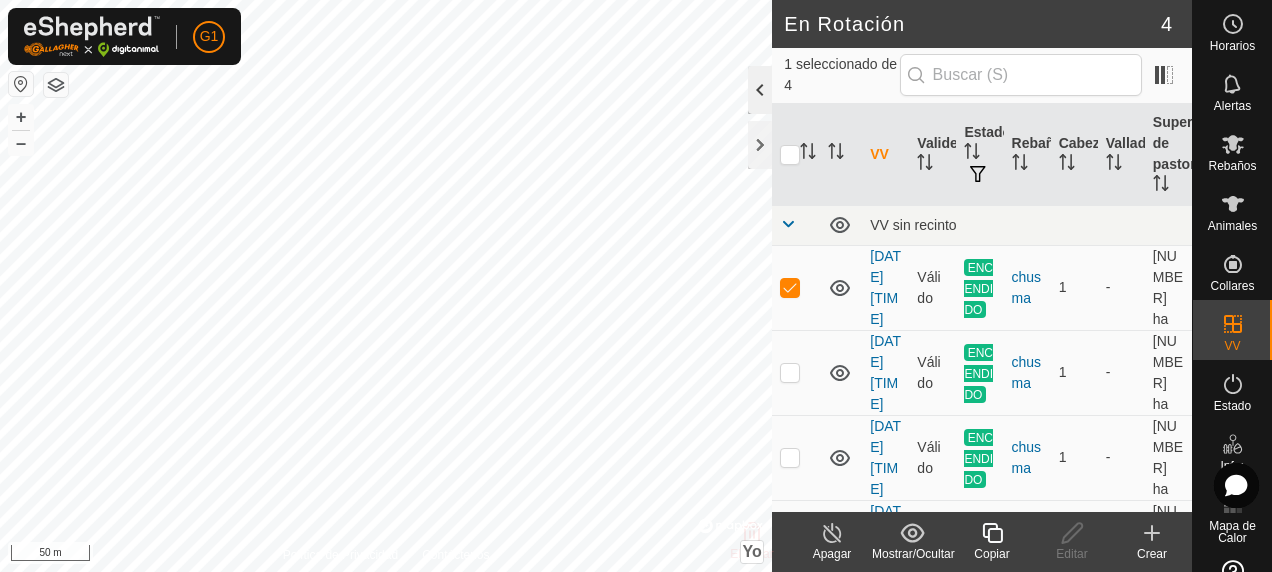 click 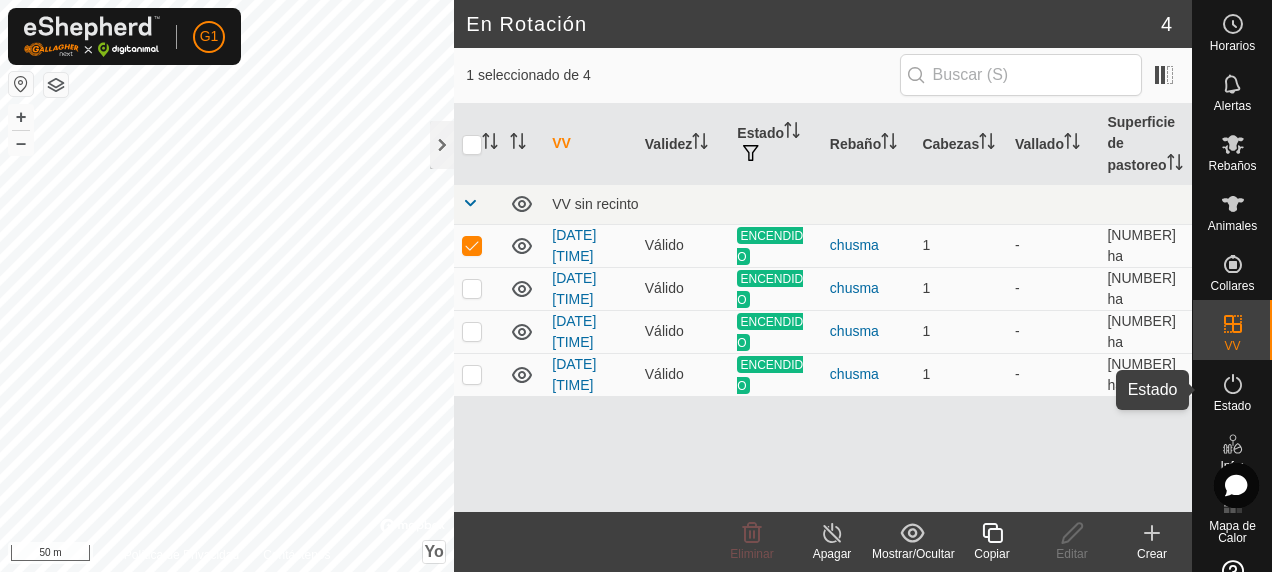 click at bounding box center [1233, 384] 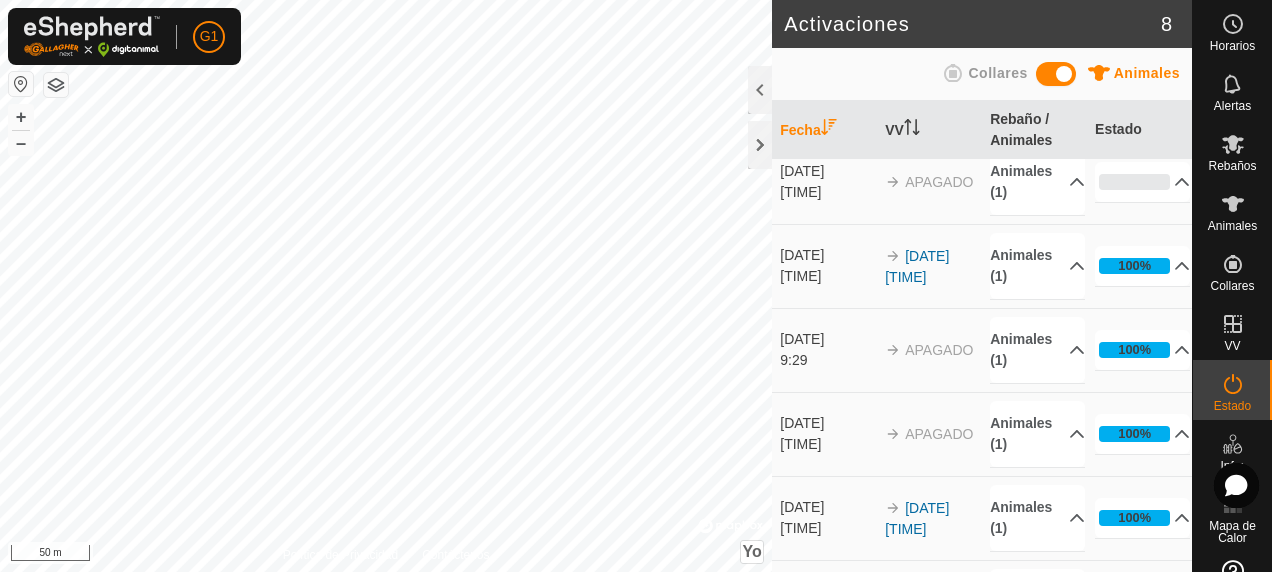 scroll, scrollTop: 0, scrollLeft: 0, axis: both 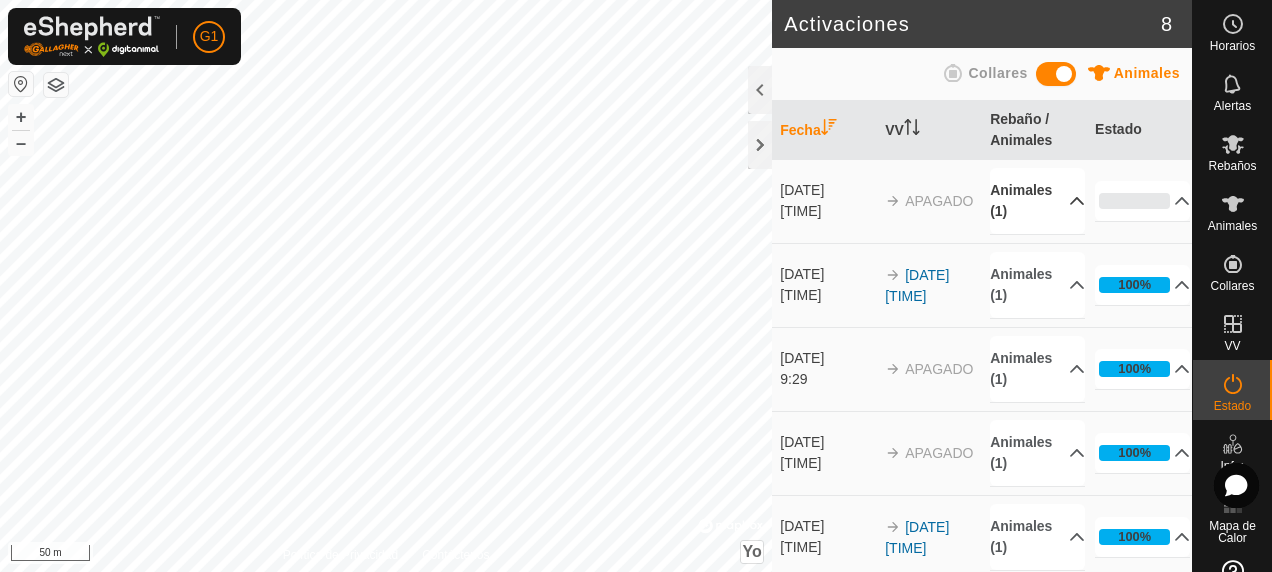 click on "Animales (1)" at bounding box center (1037, 201) 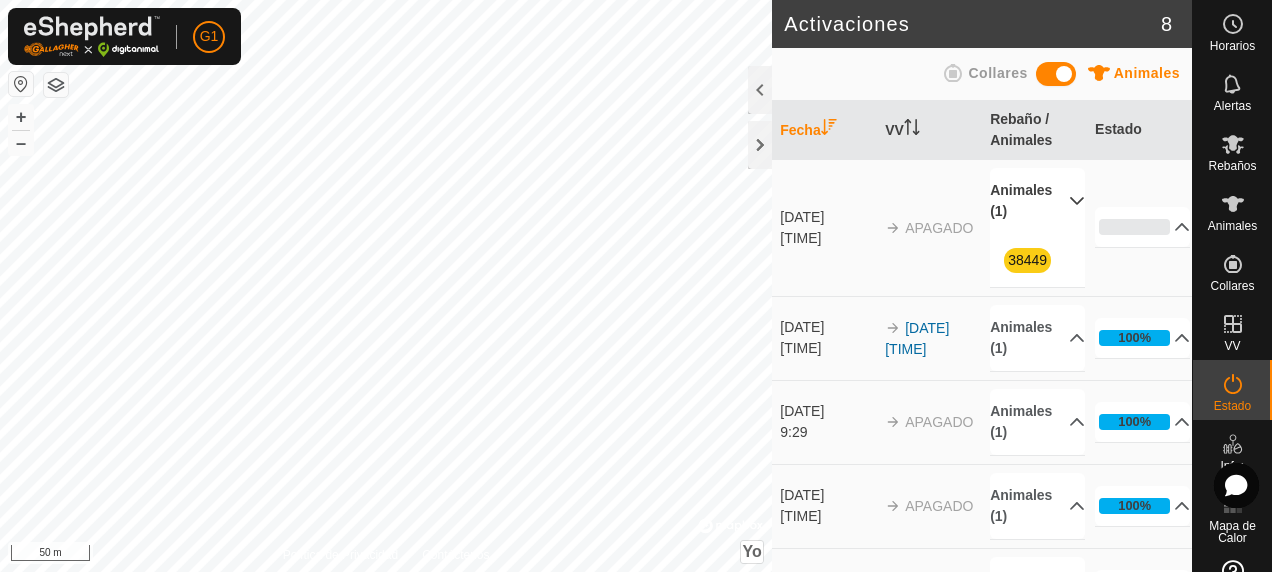 click on "APAGADO" at bounding box center [939, 228] 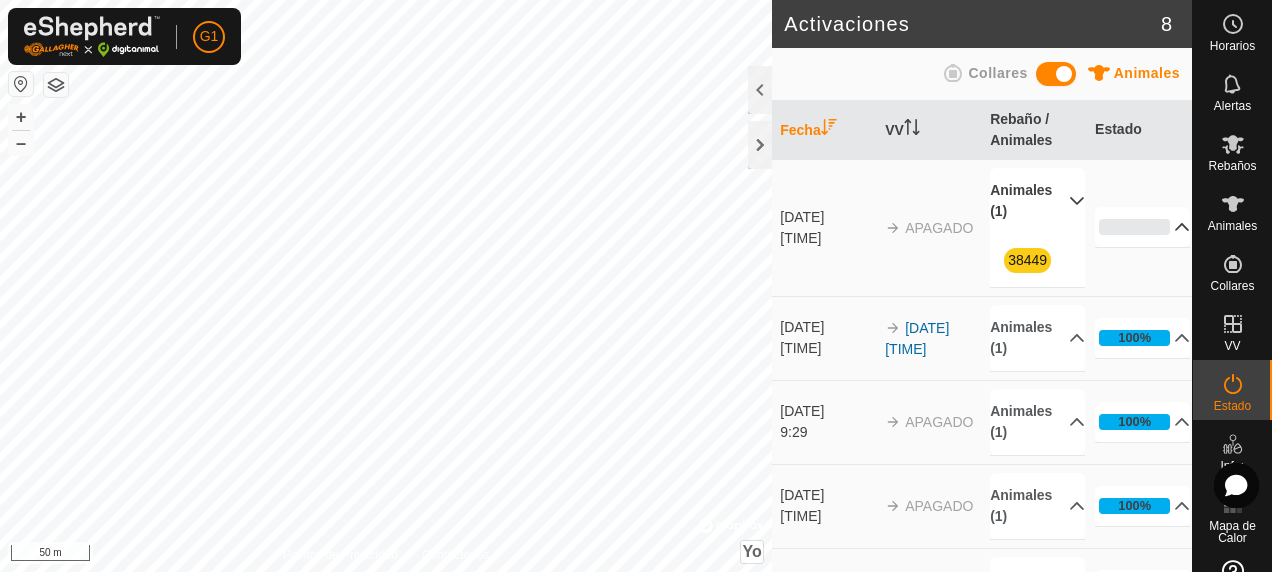 click on "0%" at bounding box center [1142, 227] 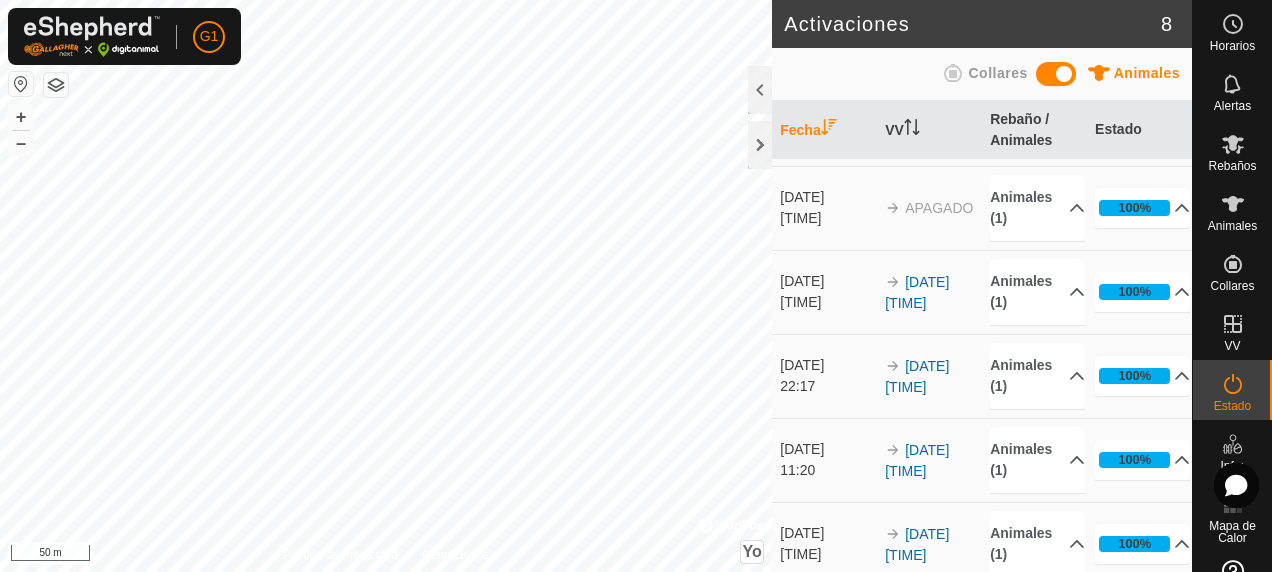 scroll, scrollTop: 524, scrollLeft: 0, axis: vertical 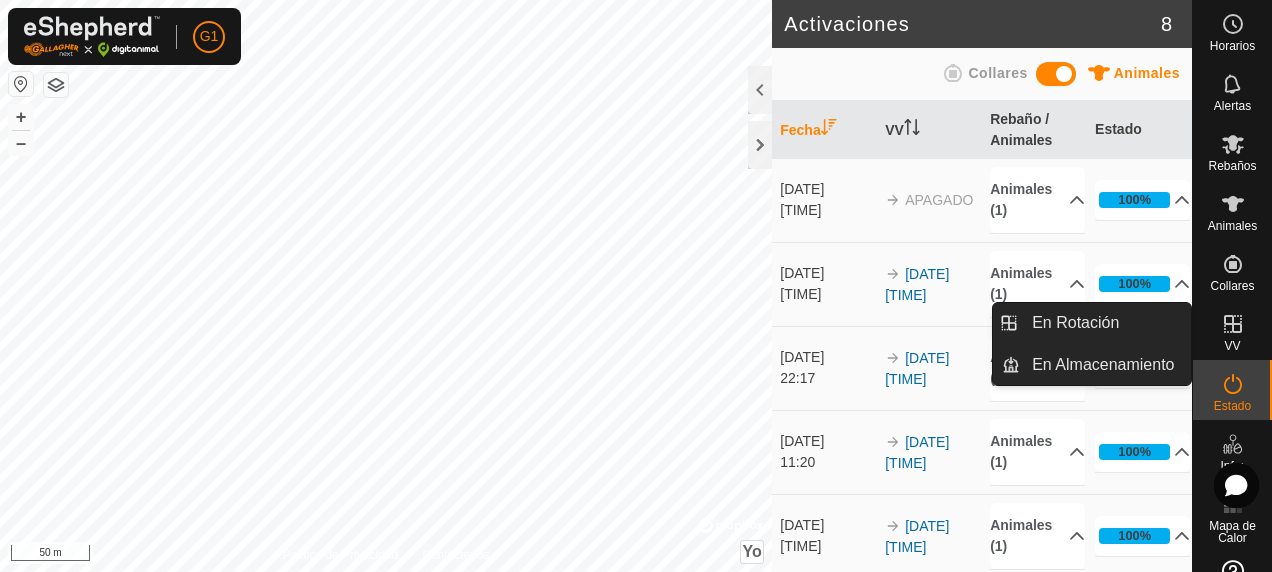click 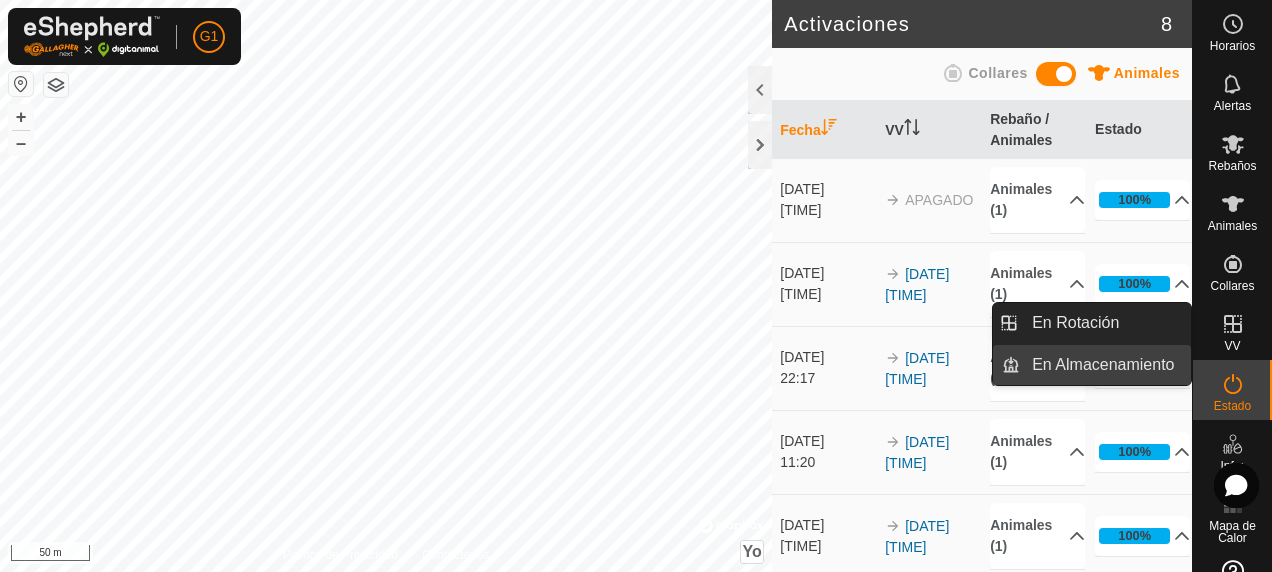 click on "En Almacenamiento" at bounding box center (1105, 365) 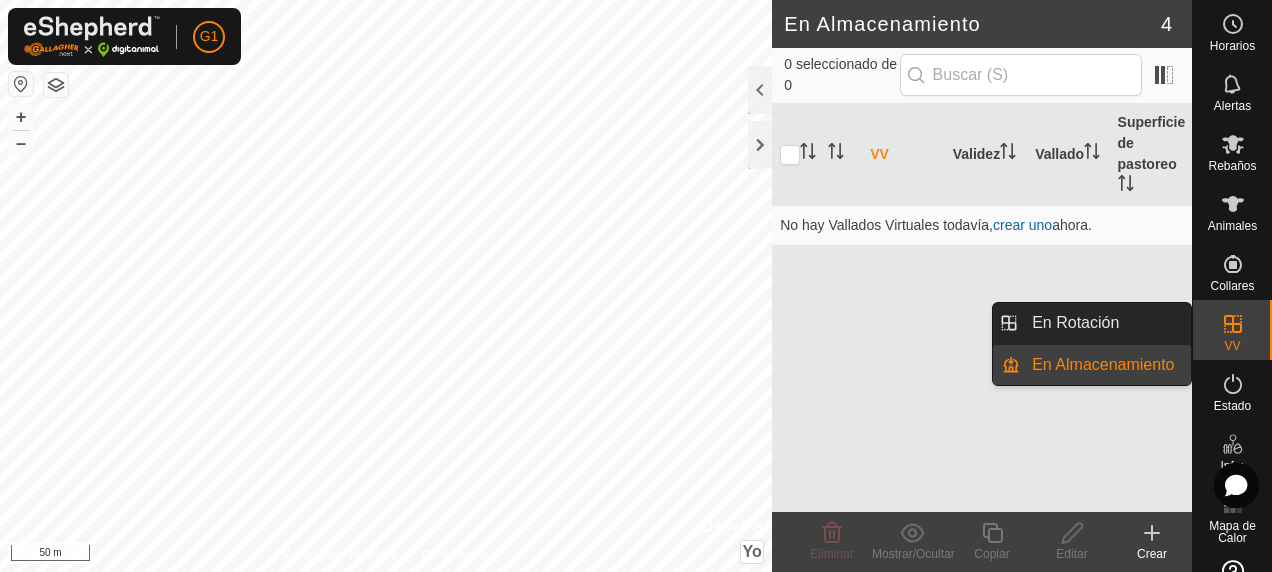 click at bounding box center (1233, 324) 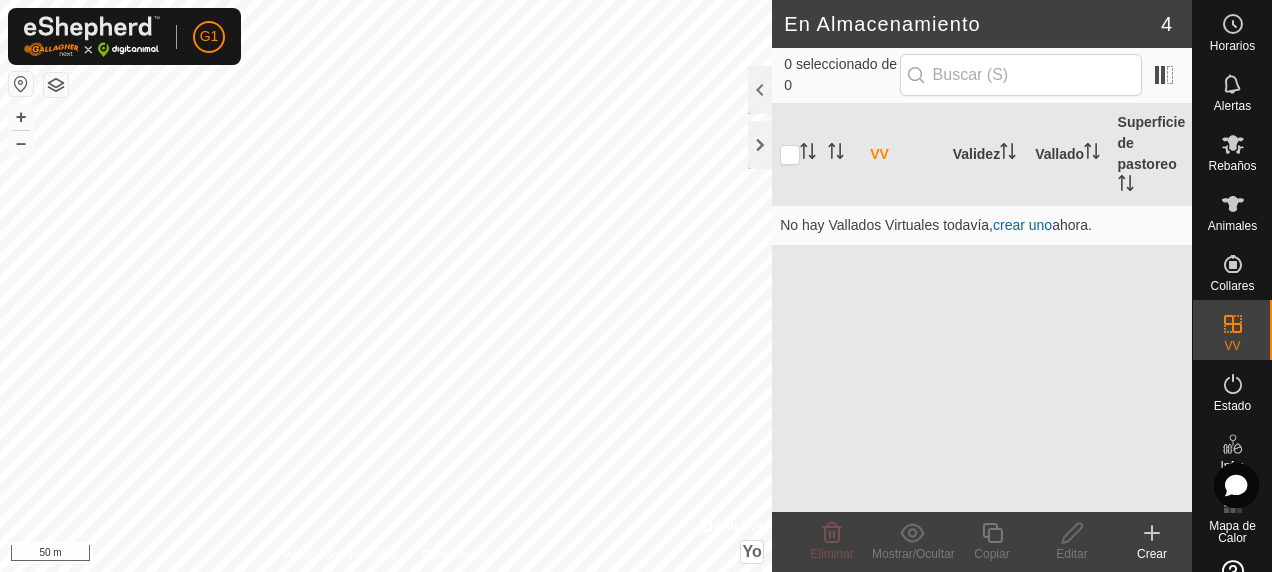 click on "0 seleccionado de 0" at bounding box center [982, 76] 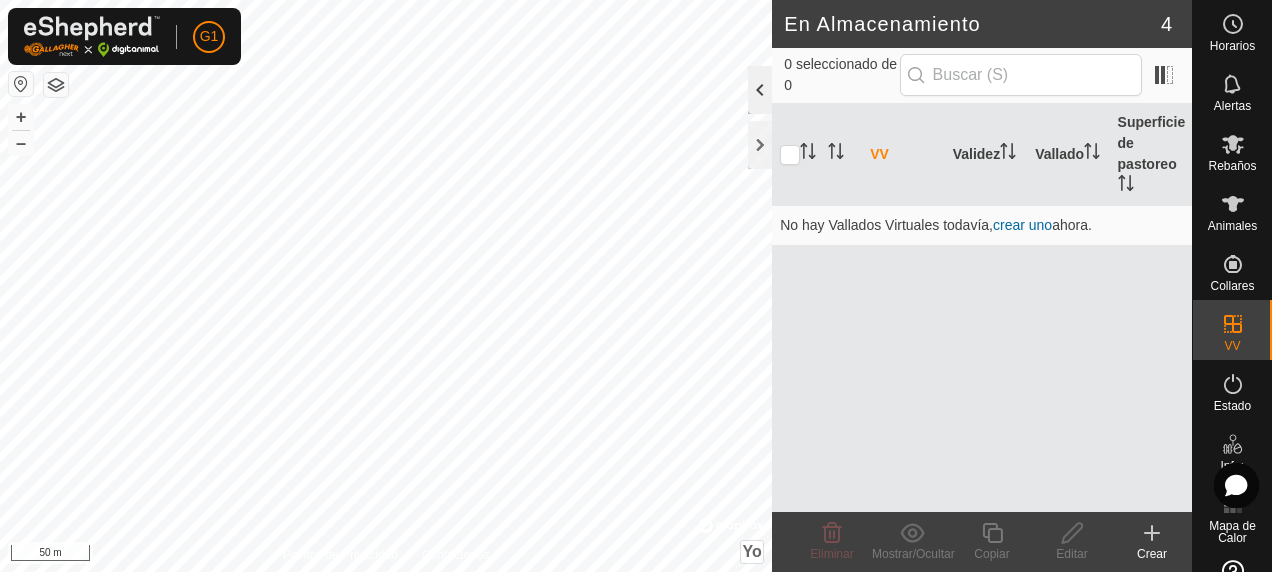 click 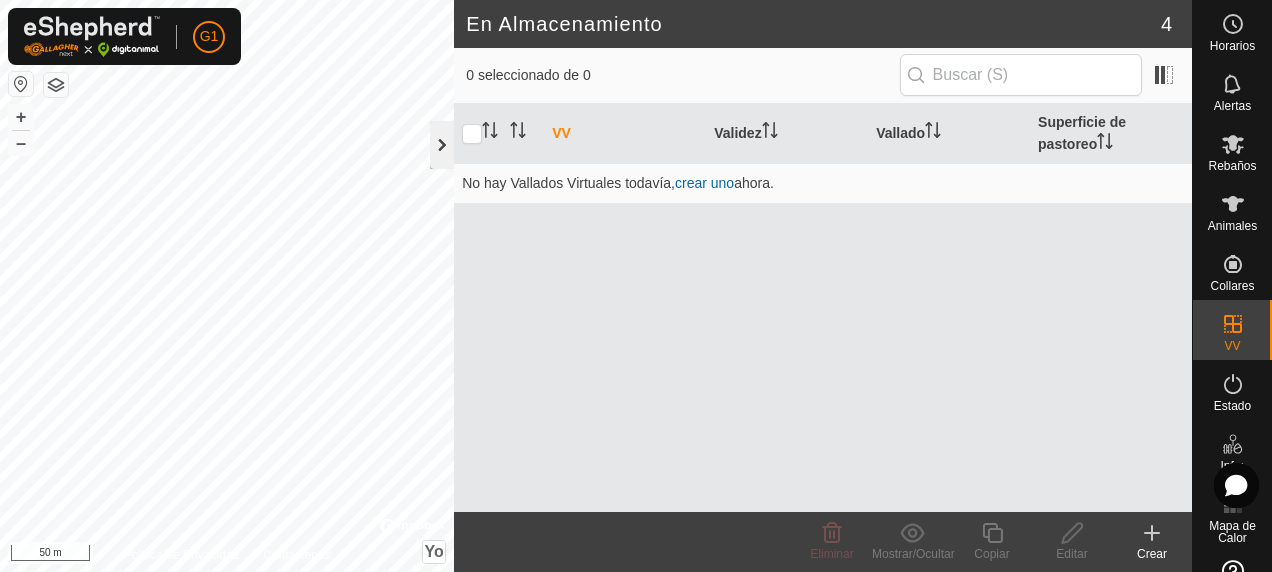 click 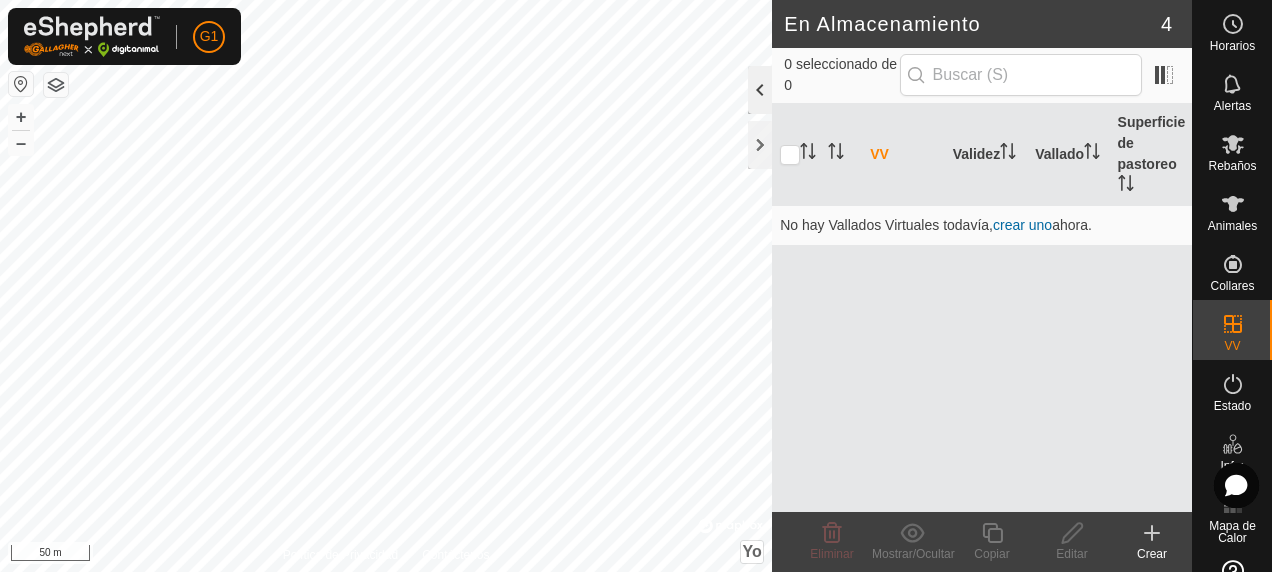 click 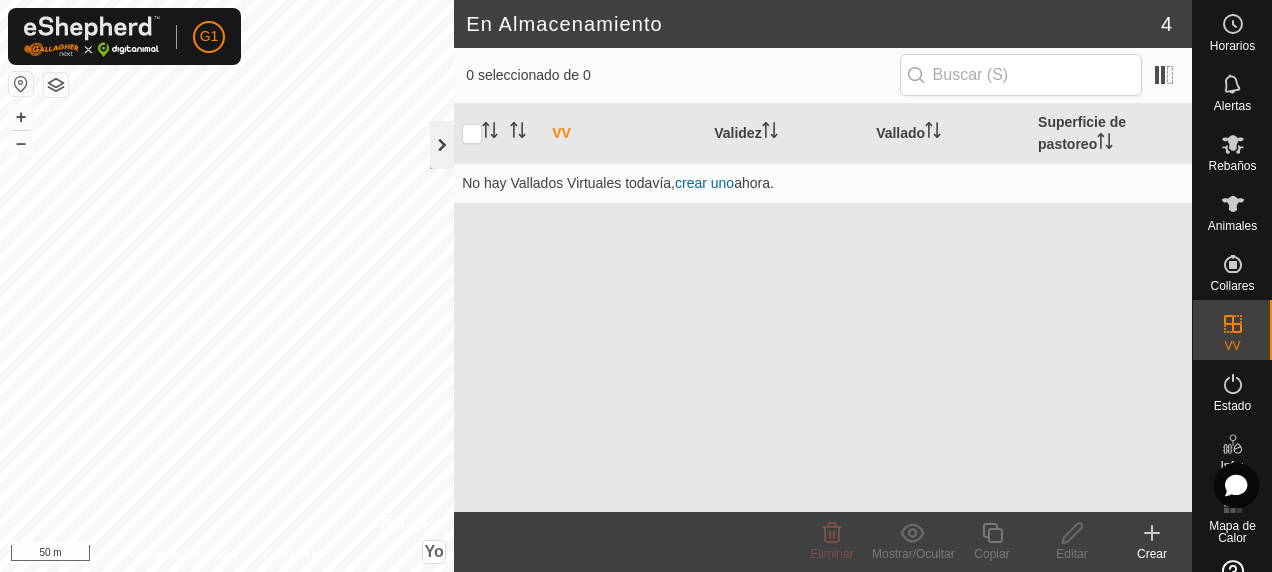 click 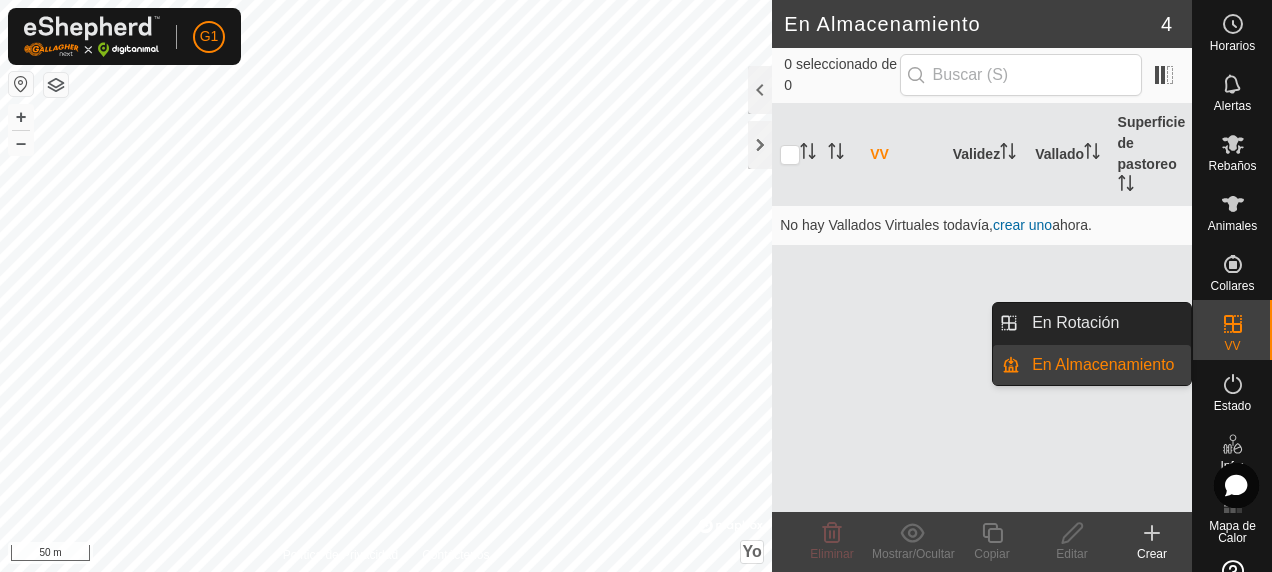 click 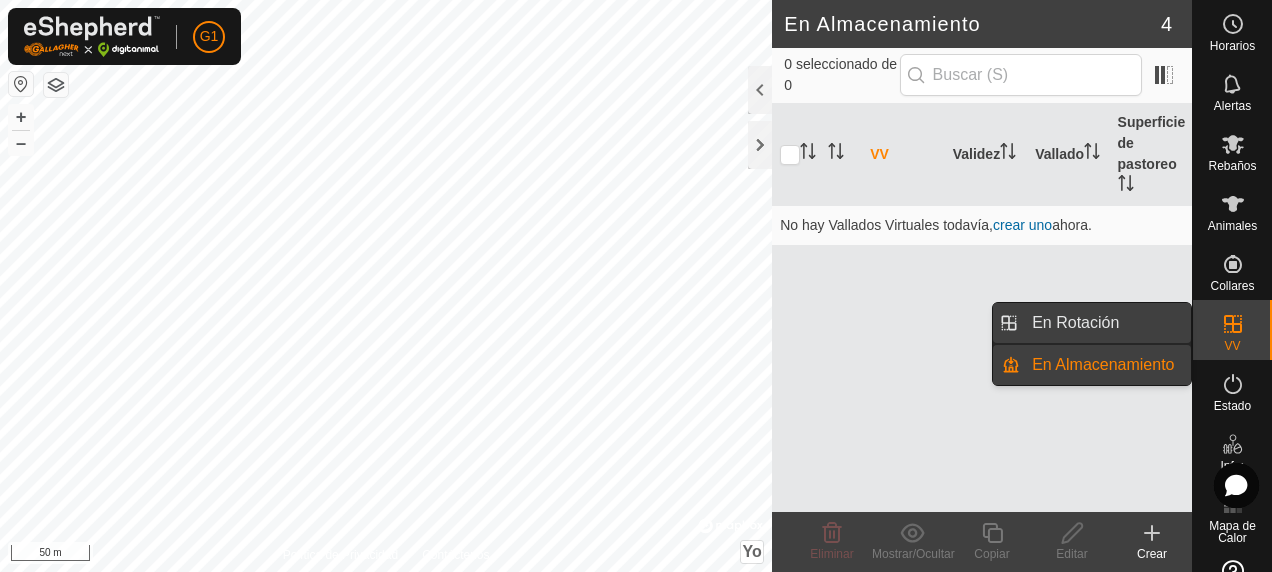 click on "En Rotación" at bounding box center (1105, 323) 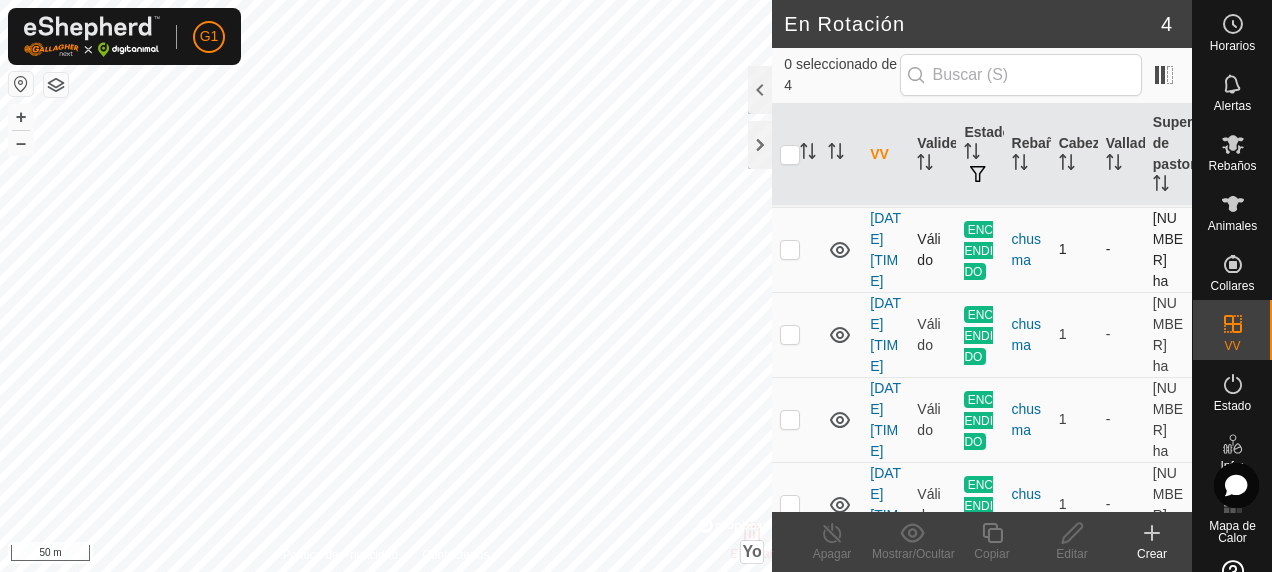 scroll, scrollTop: 0, scrollLeft: 0, axis: both 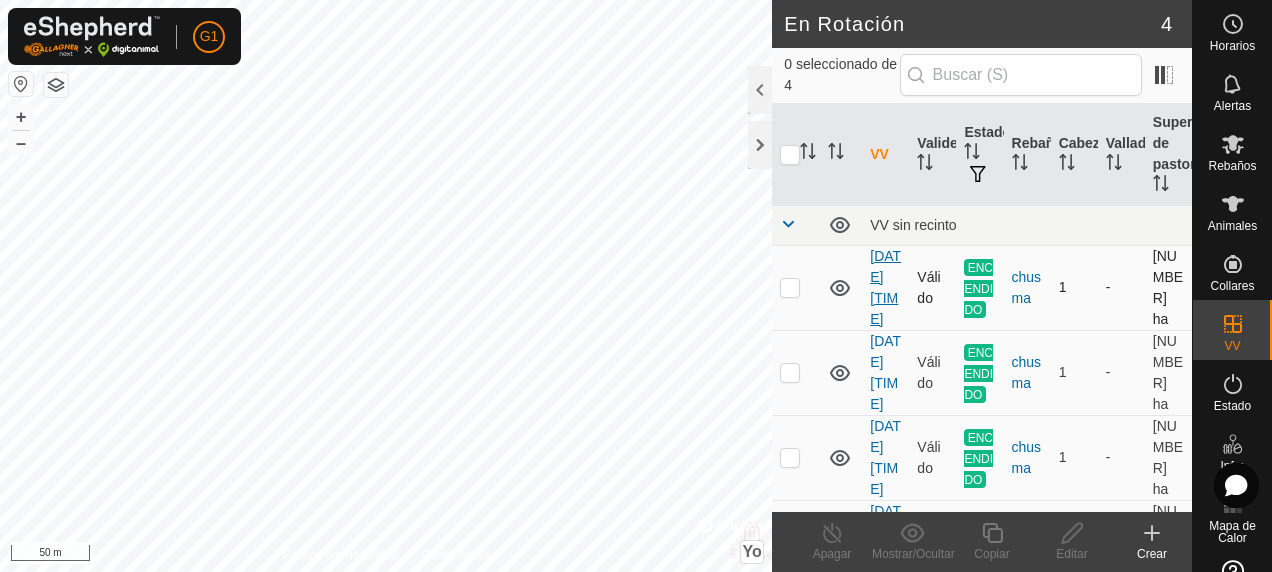 click on "[DATE] [TIME]" at bounding box center [885, 287] 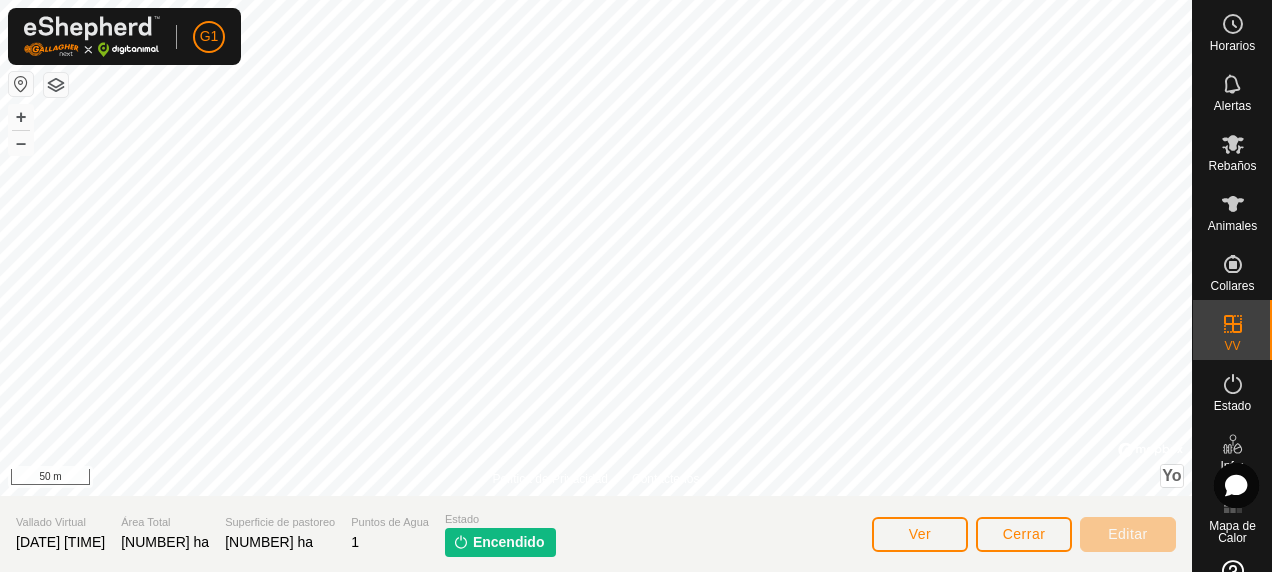 click on "Encendido" 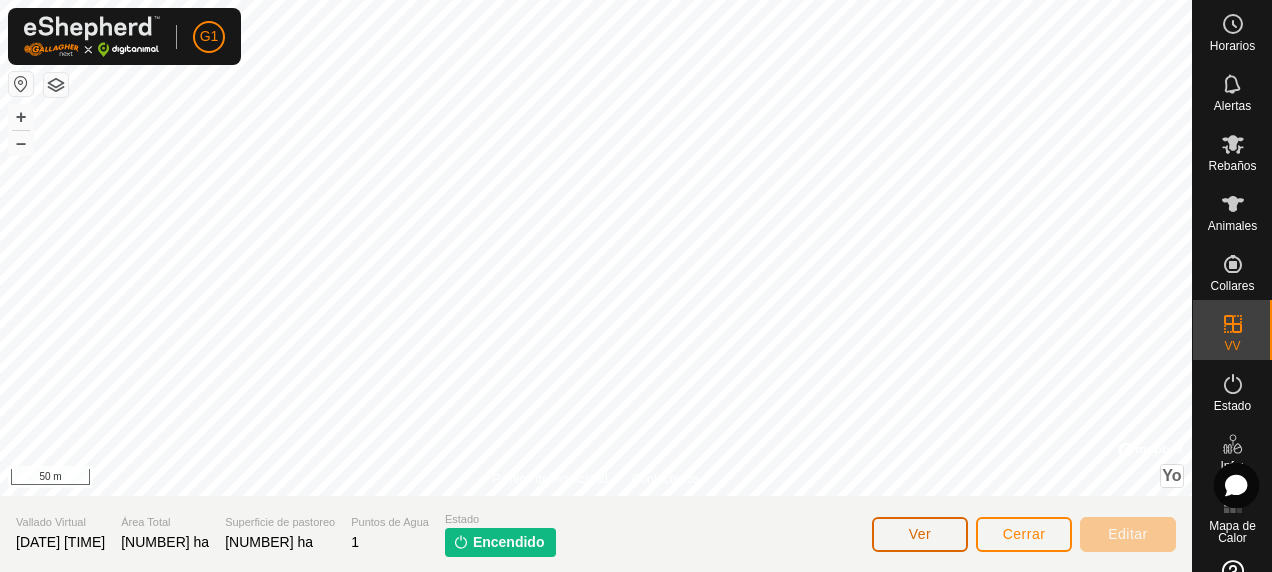 click on "Ver" 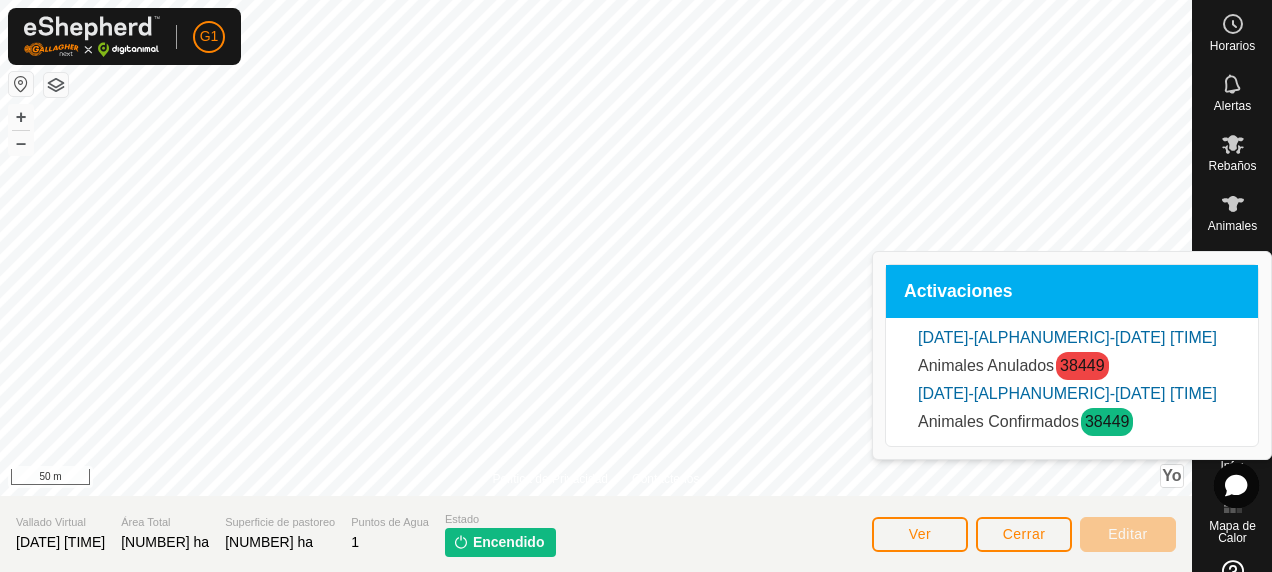 click on "Encendido" 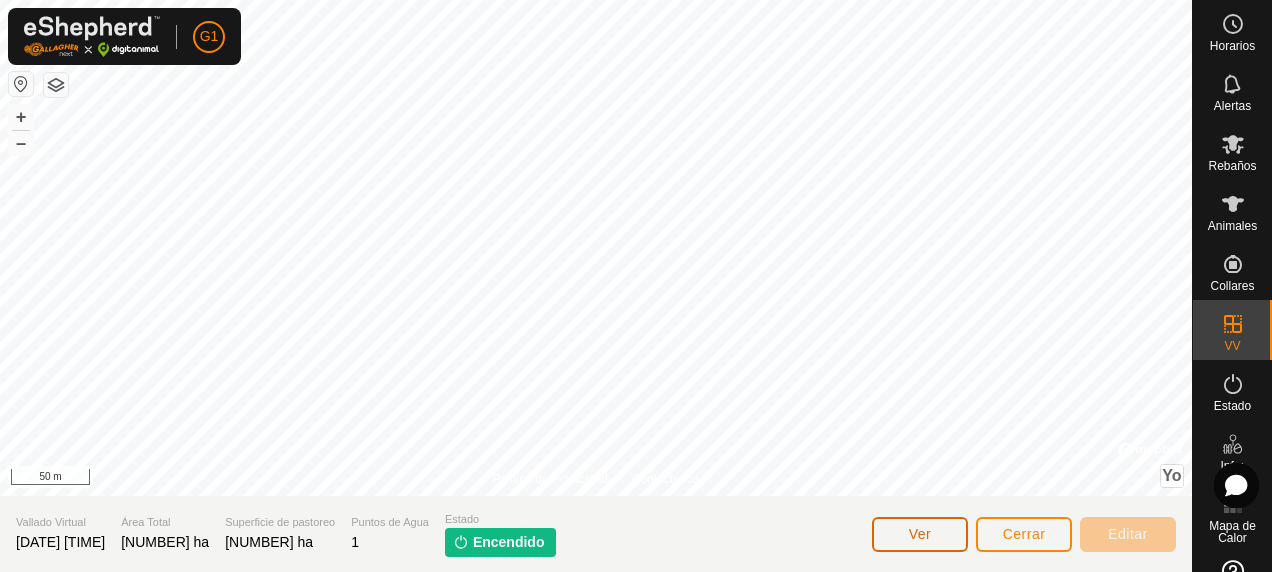click on "Ver" 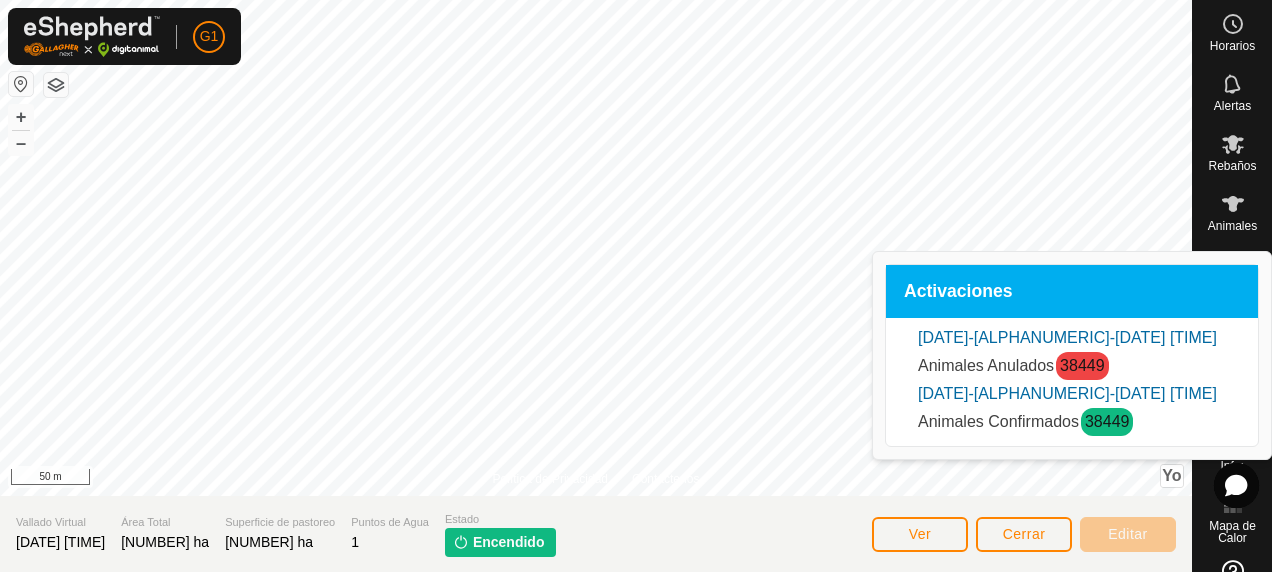 click on "[DATE]-[ALPHANUMERIC]-[DATE] [TIME]" at bounding box center [1067, 337] 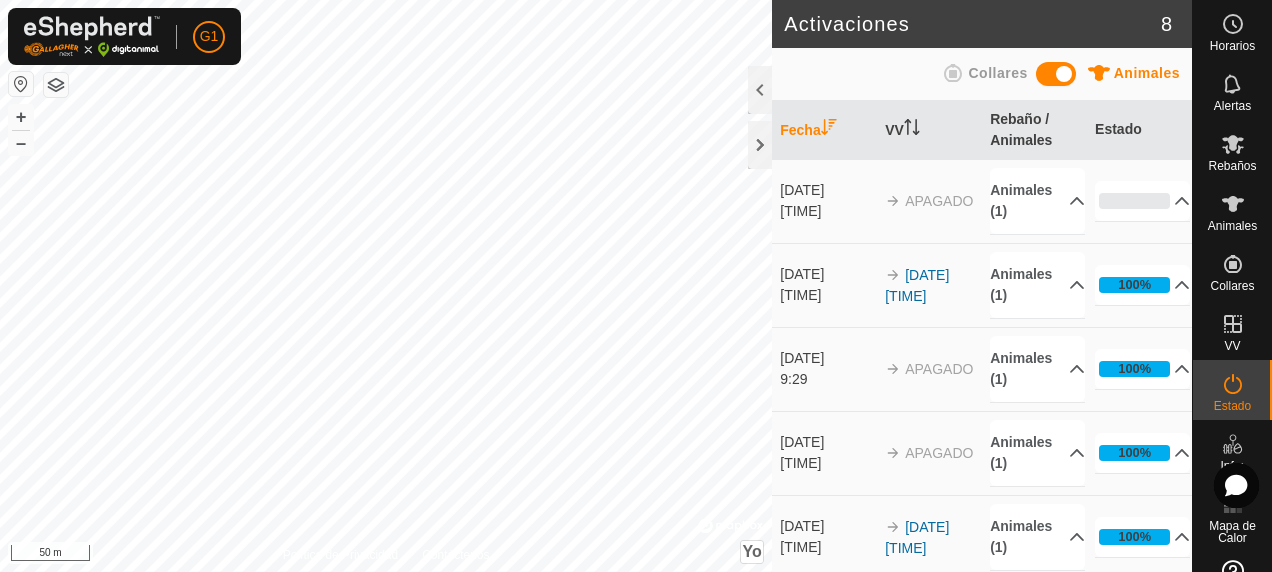 click on "[DATE]" at bounding box center (827, 190) 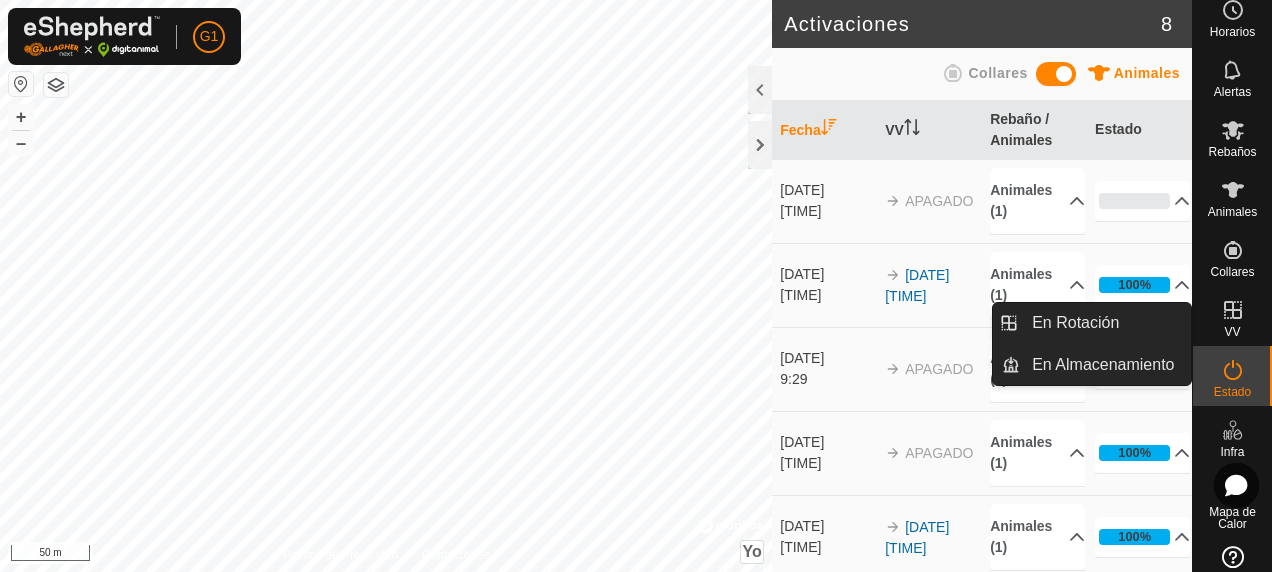 scroll, scrollTop: 0, scrollLeft: 0, axis: both 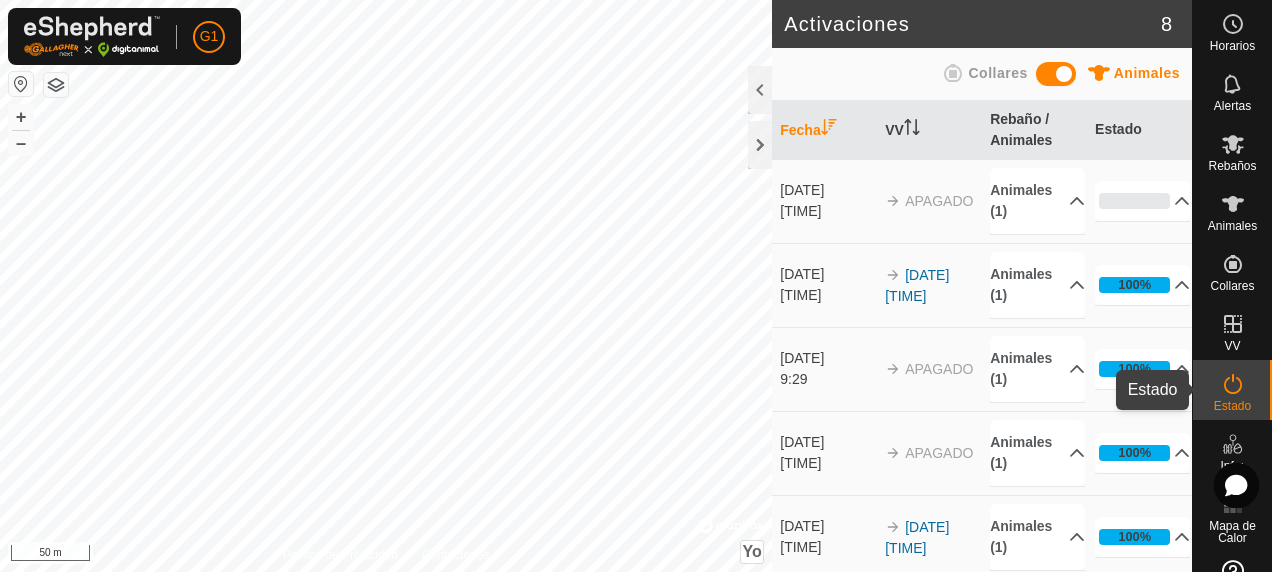 click 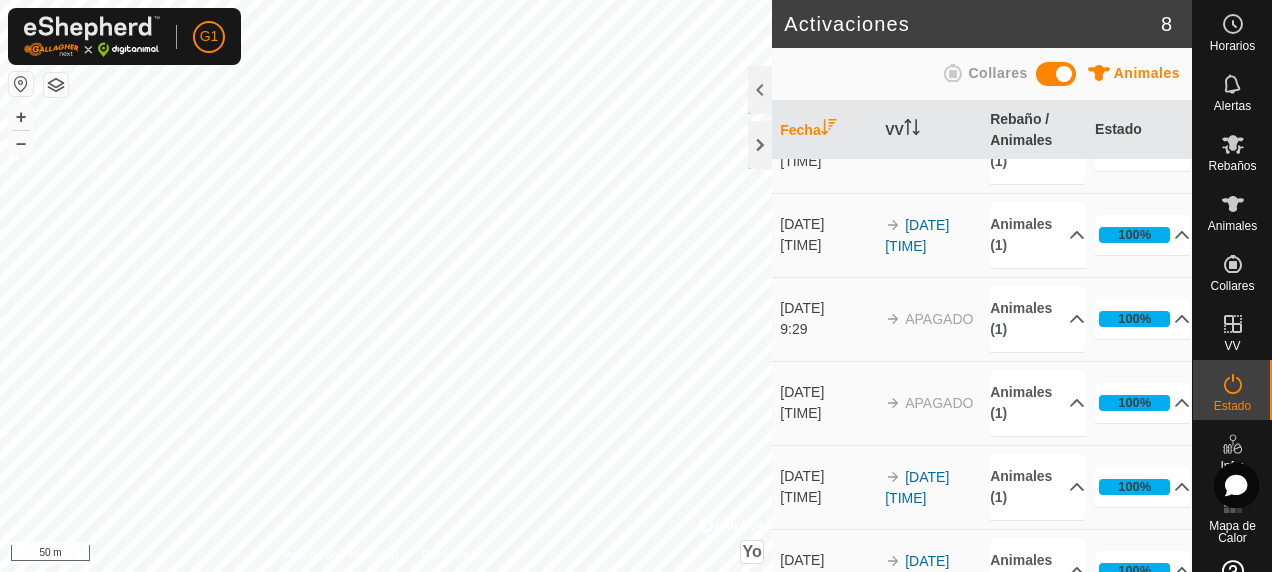 scroll, scrollTop: 0, scrollLeft: 0, axis: both 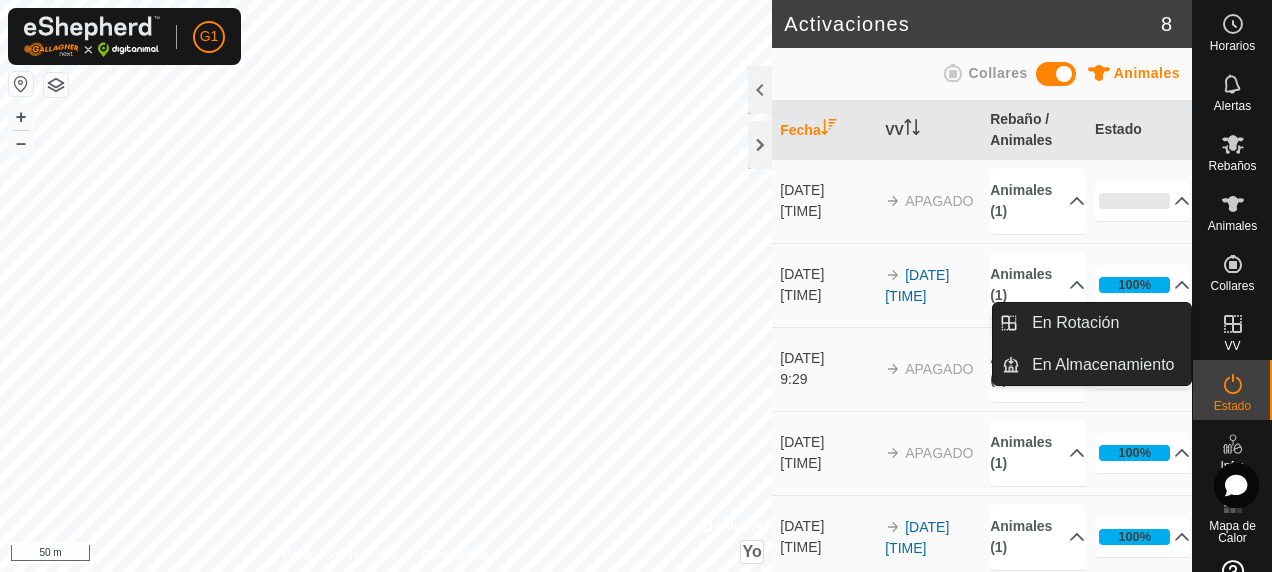 click 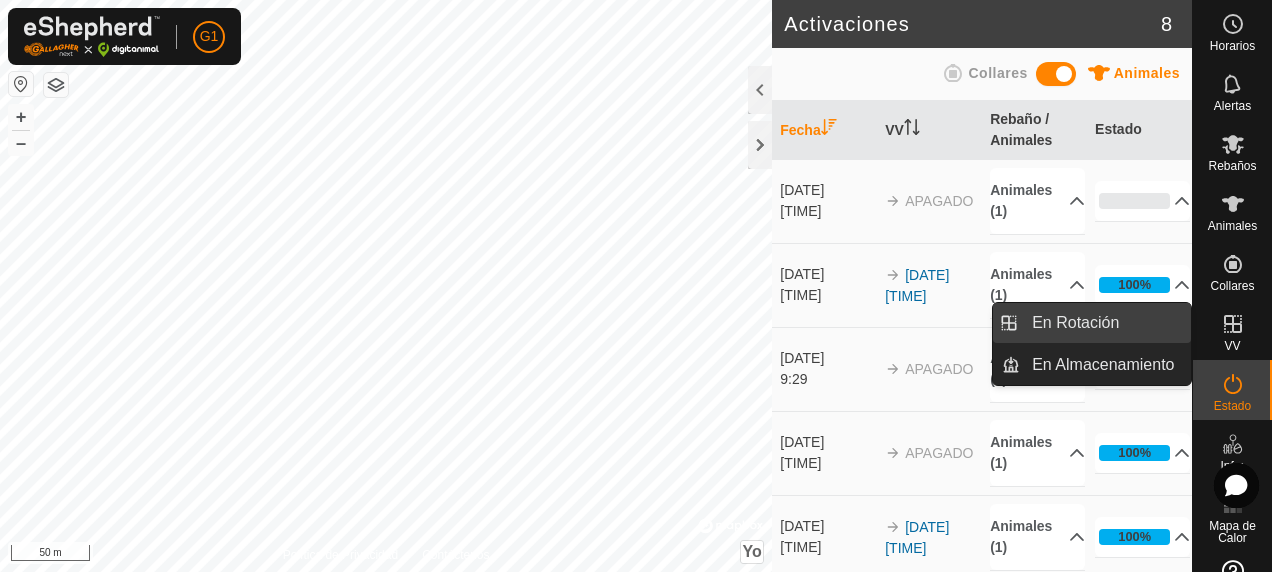 click on "En Rotación" at bounding box center (1105, 323) 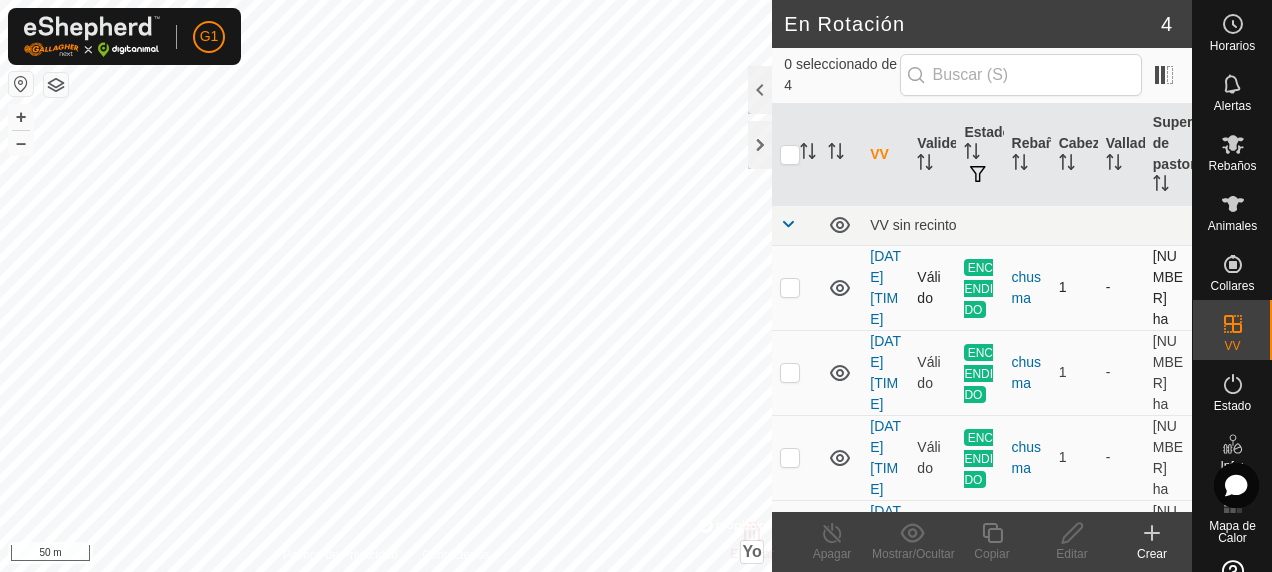 click on "Válido" at bounding box center [932, 287] 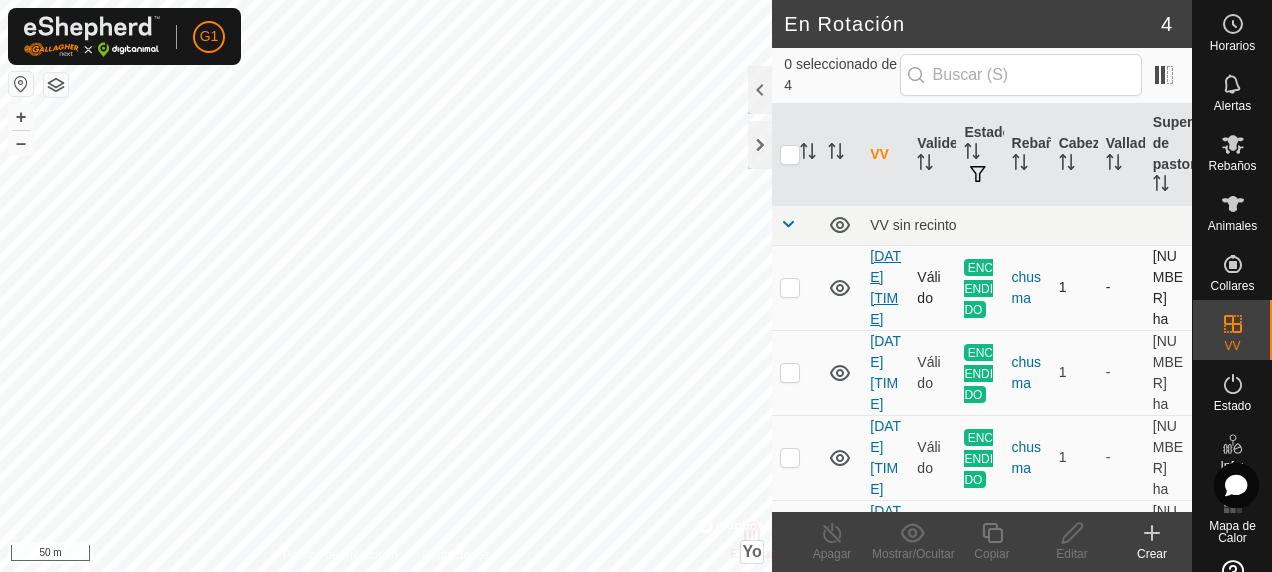 click on "[DATE] [TIME]" at bounding box center [885, 287] 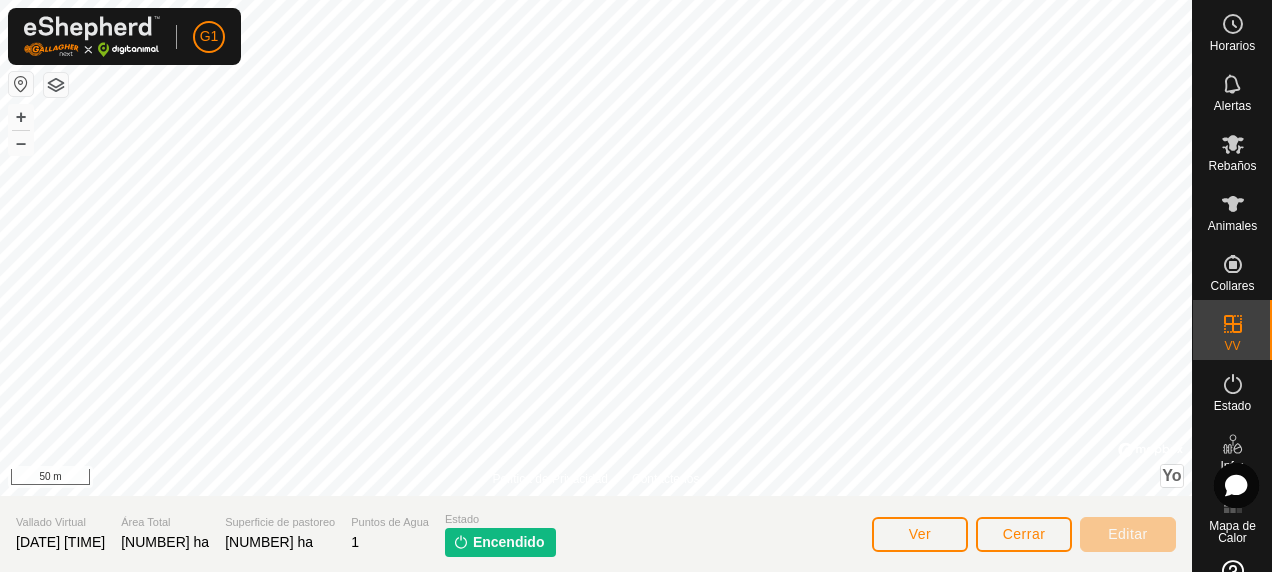 click on "Encendido" 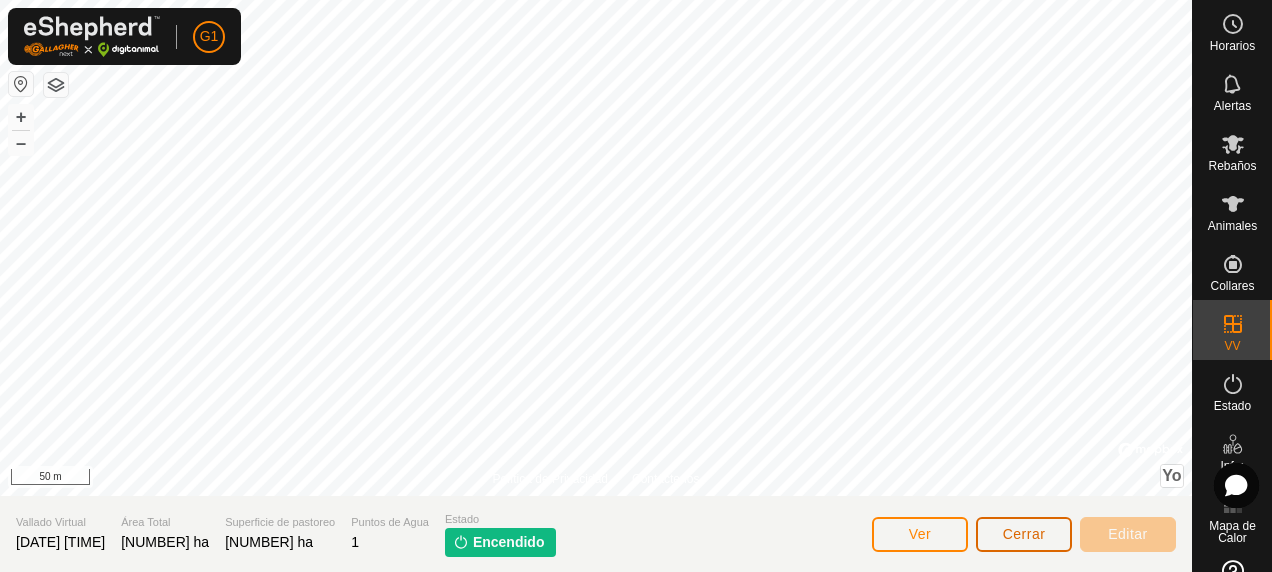 click on "Cerrar" 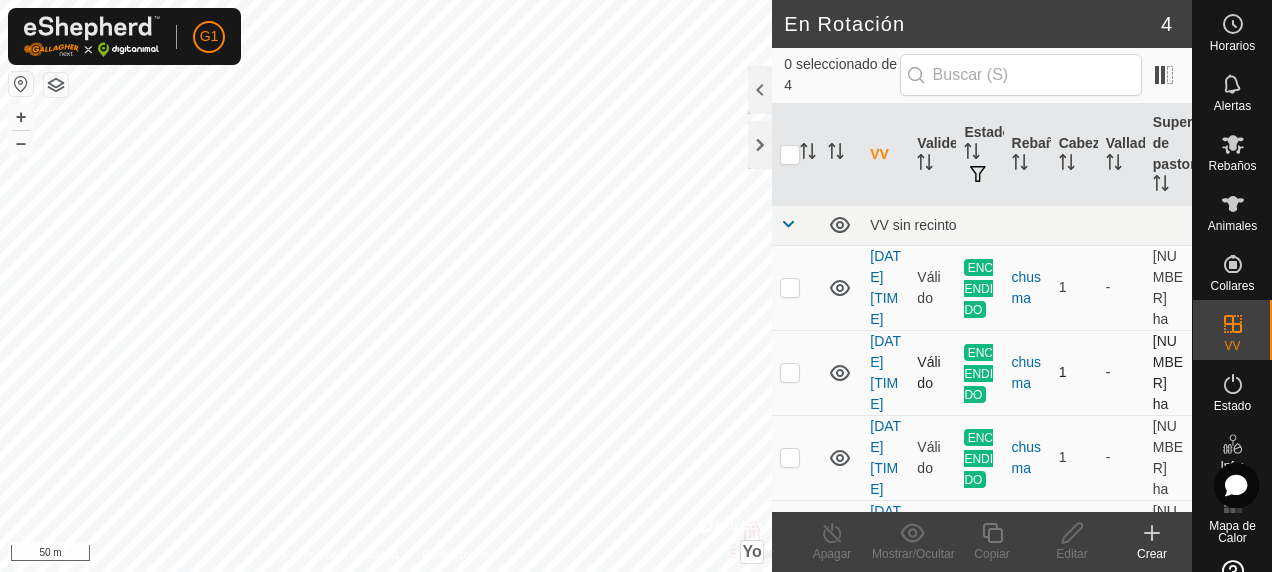 checkbox on "true" 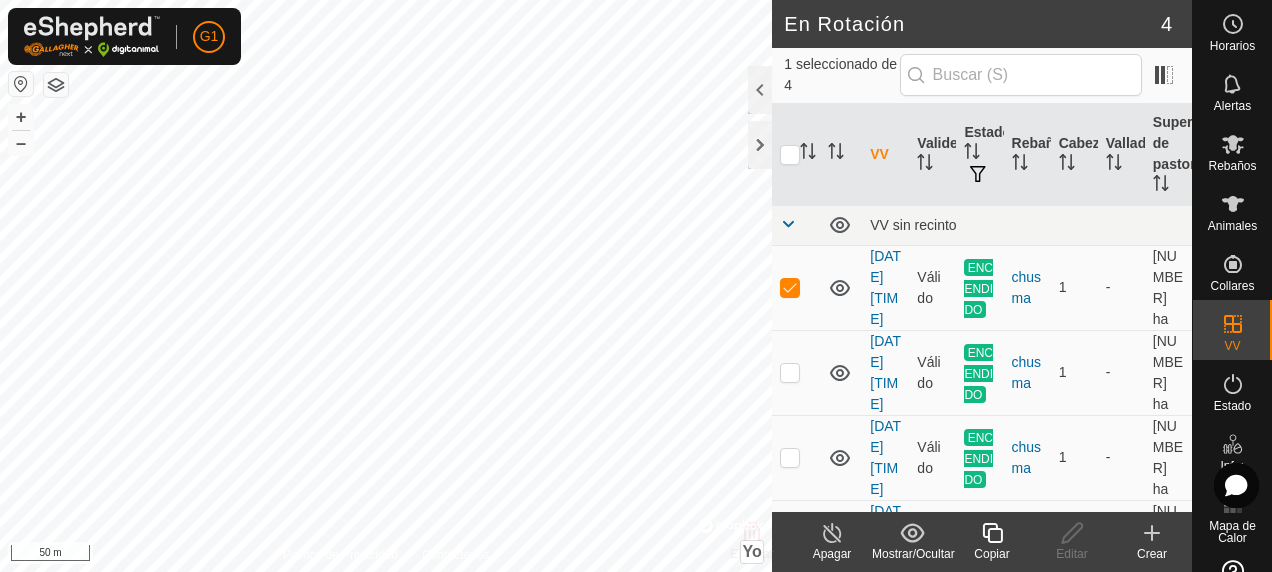 click 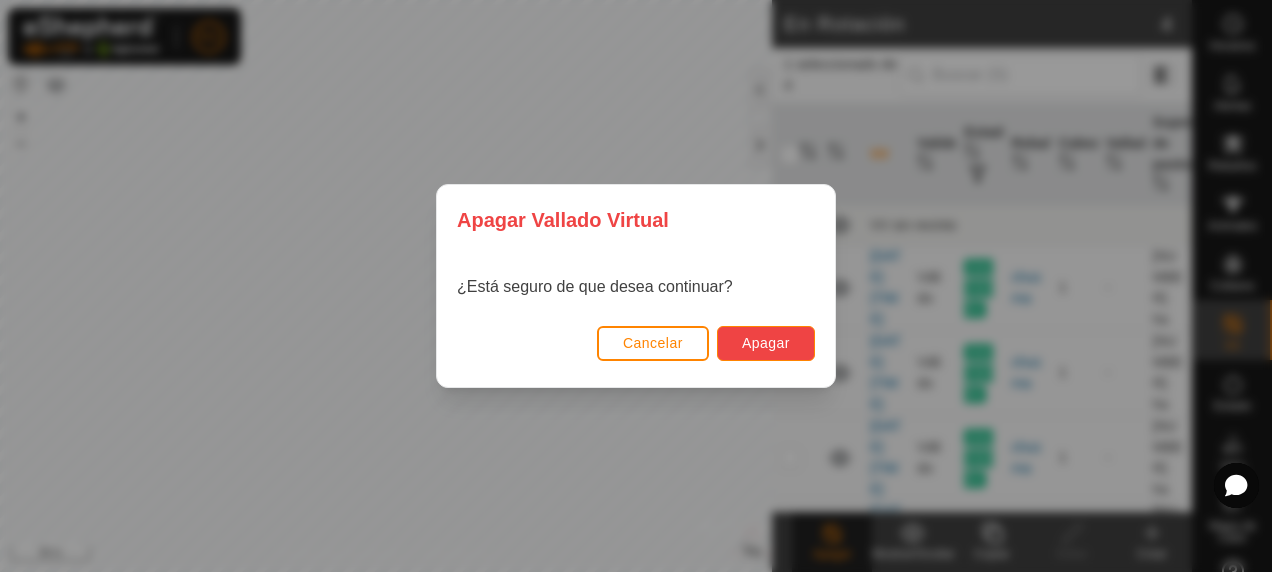 click on "Apagar" at bounding box center (766, 343) 